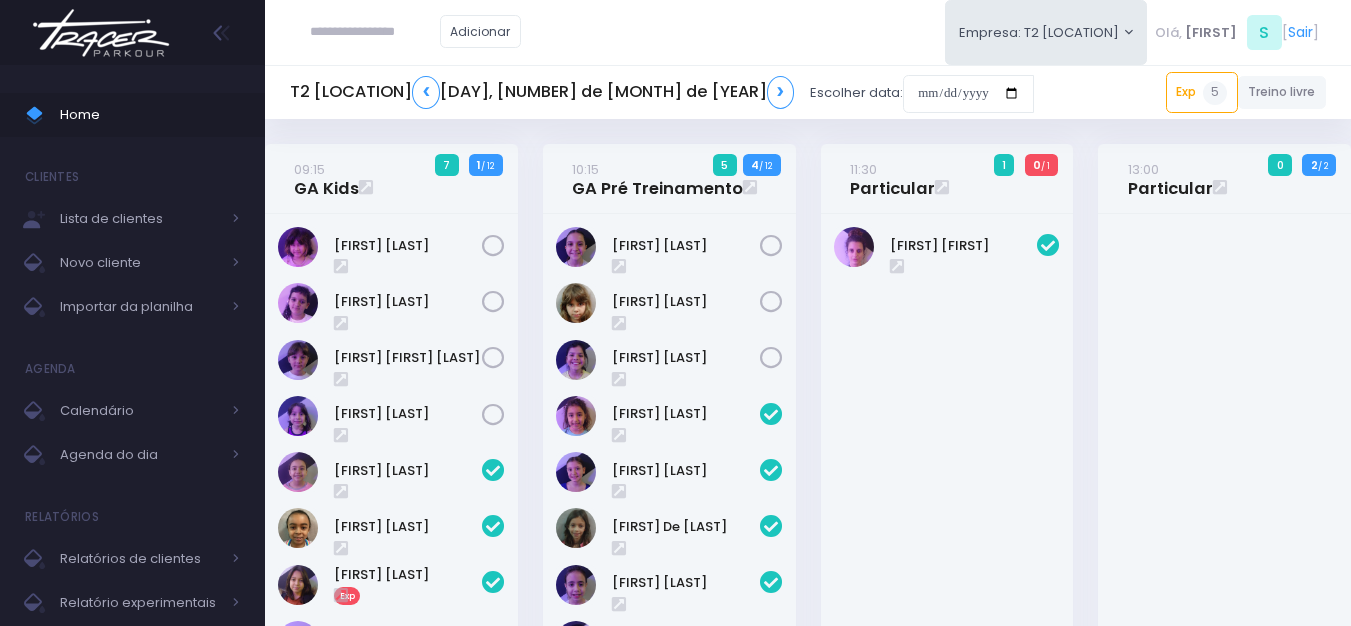 click at bounding box center [101, 33] 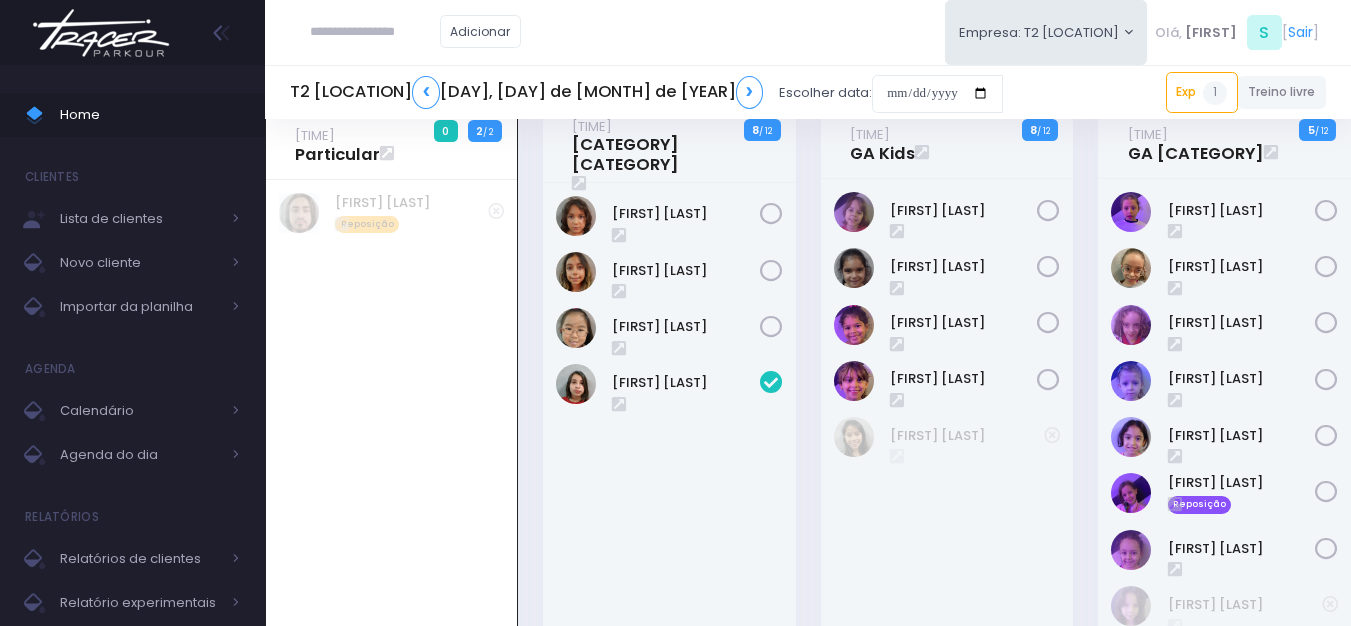 scroll, scrollTop: 0, scrollLeft: 0, axis: both 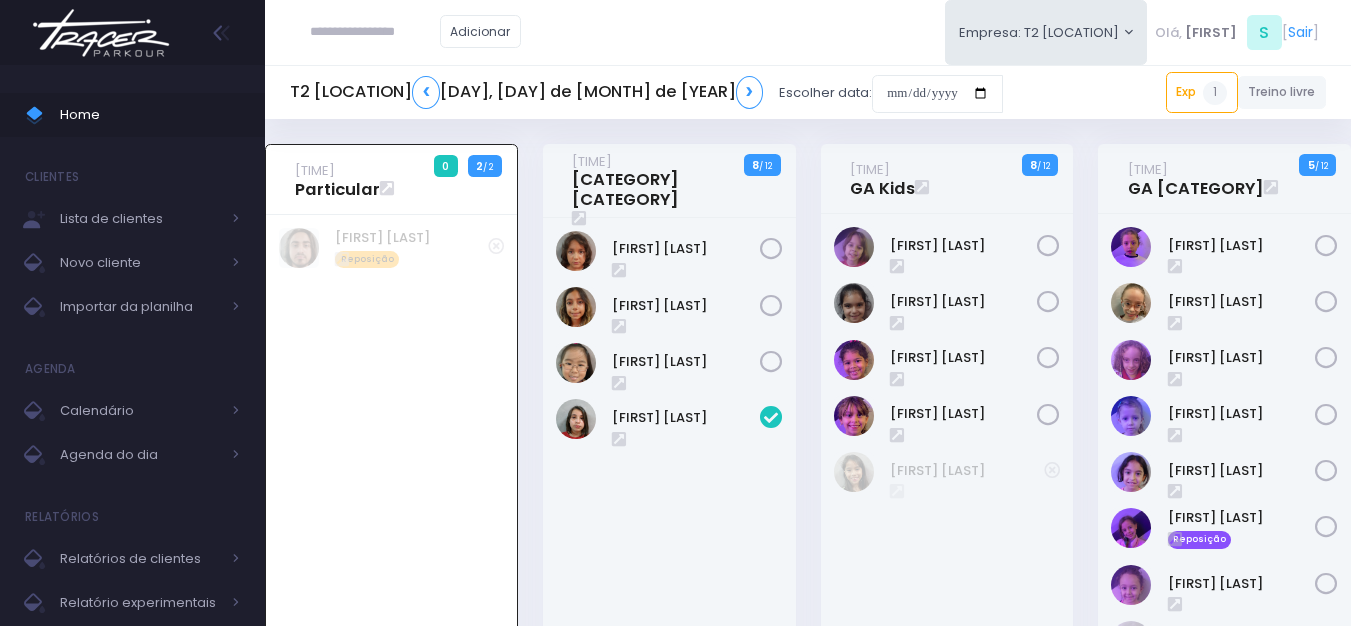 click at bounding box center (771, 418) 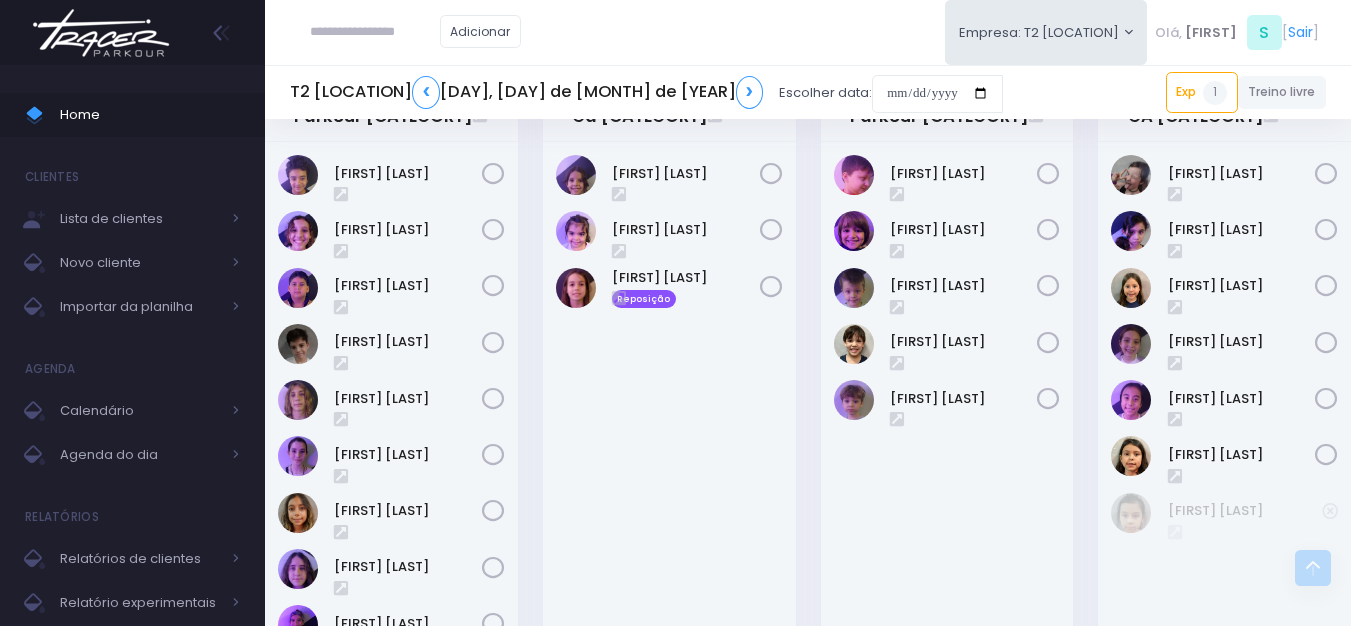 scroll, scrollTop: 0, scrollLeft: 0, axis: both 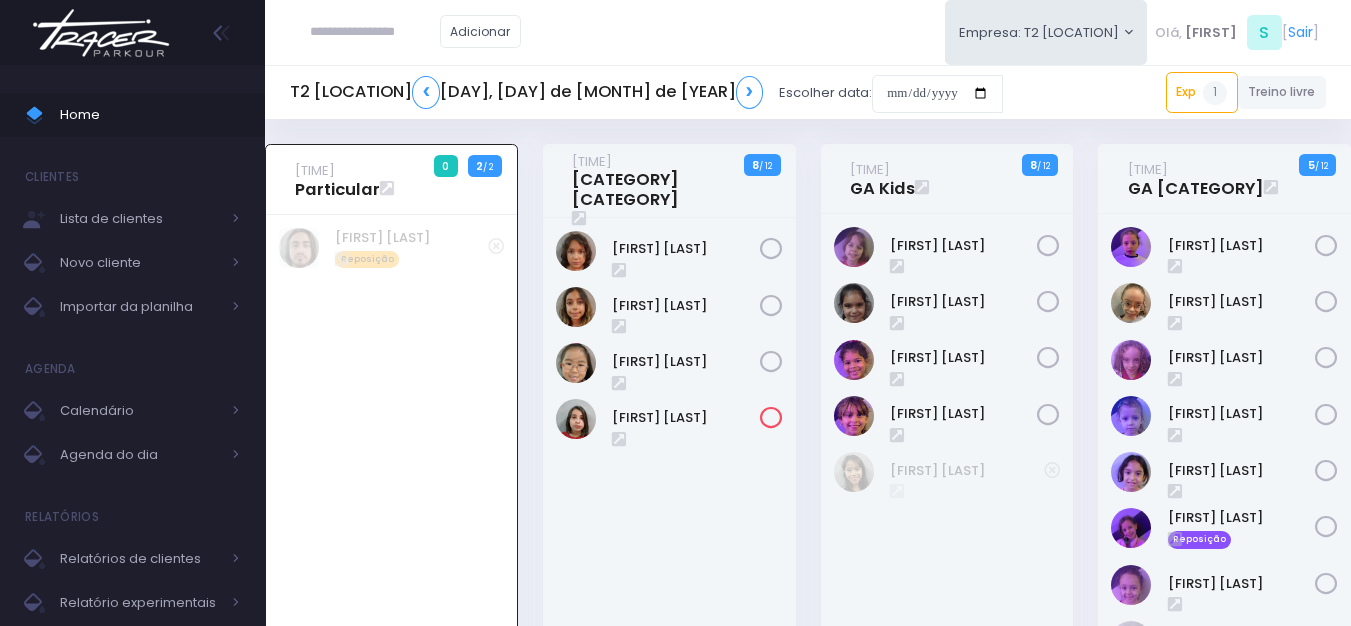 click at bounding box center (101, 33) 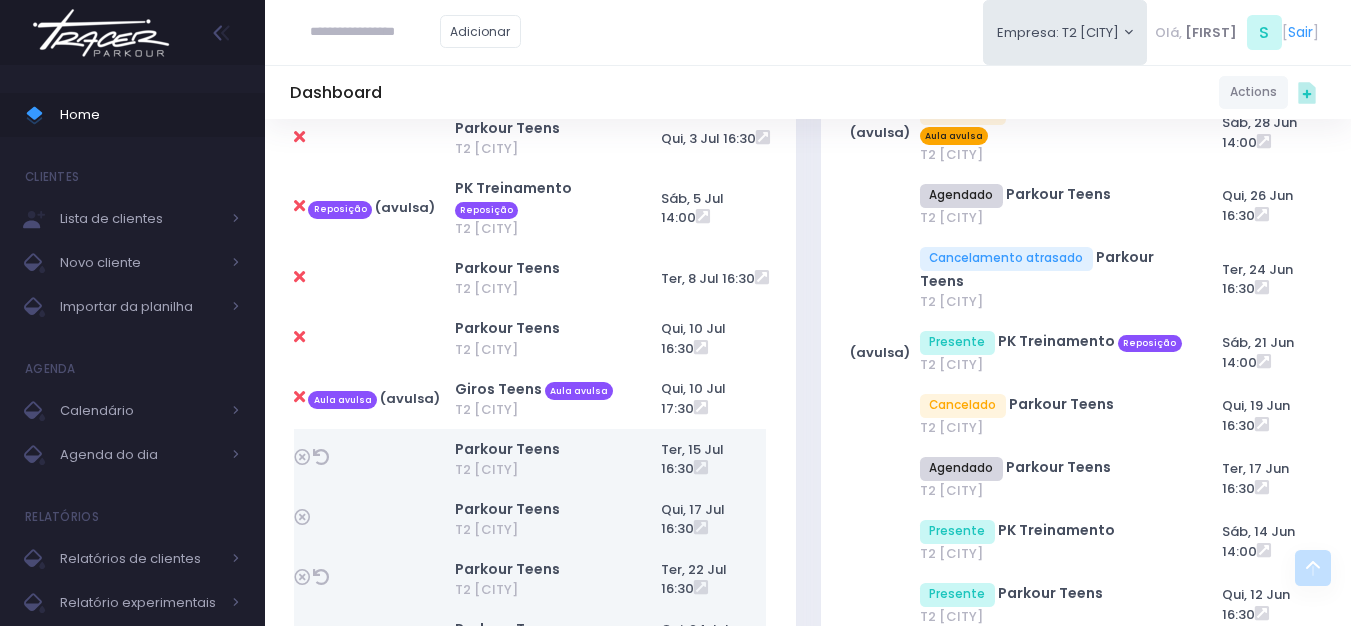 scroll, scrollTop: 923, scrollLeft: 0, axis: vertical 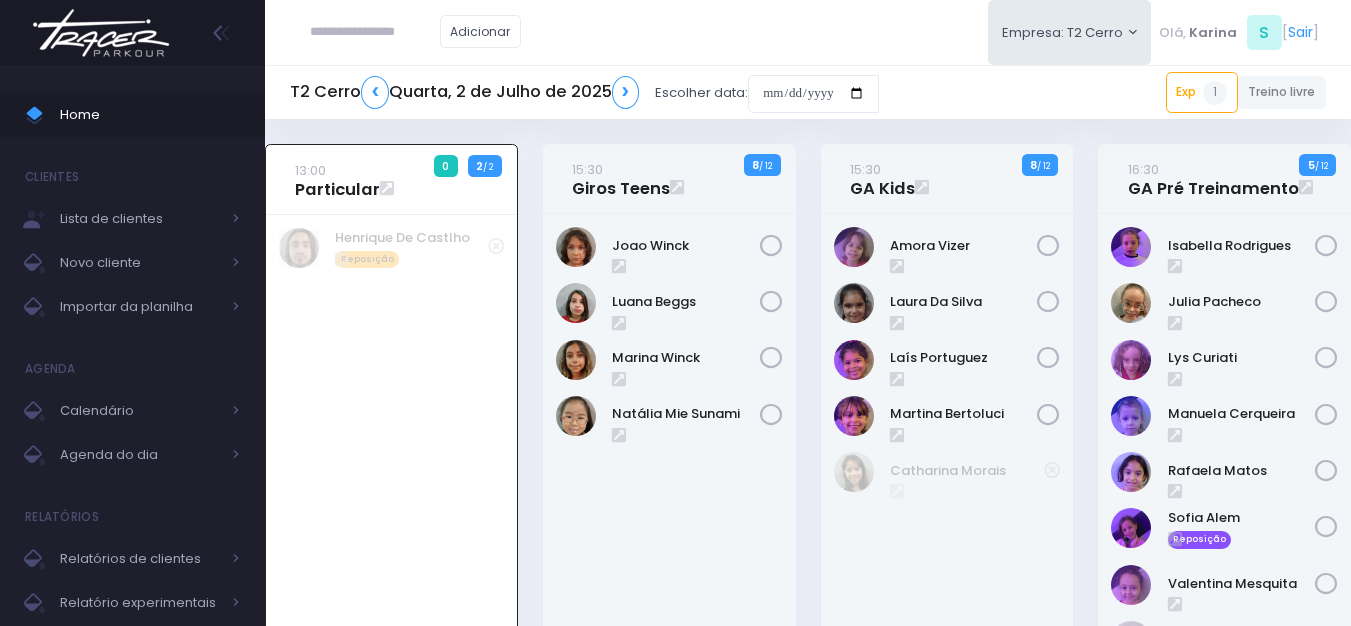 click at bounding box center (101, 33) 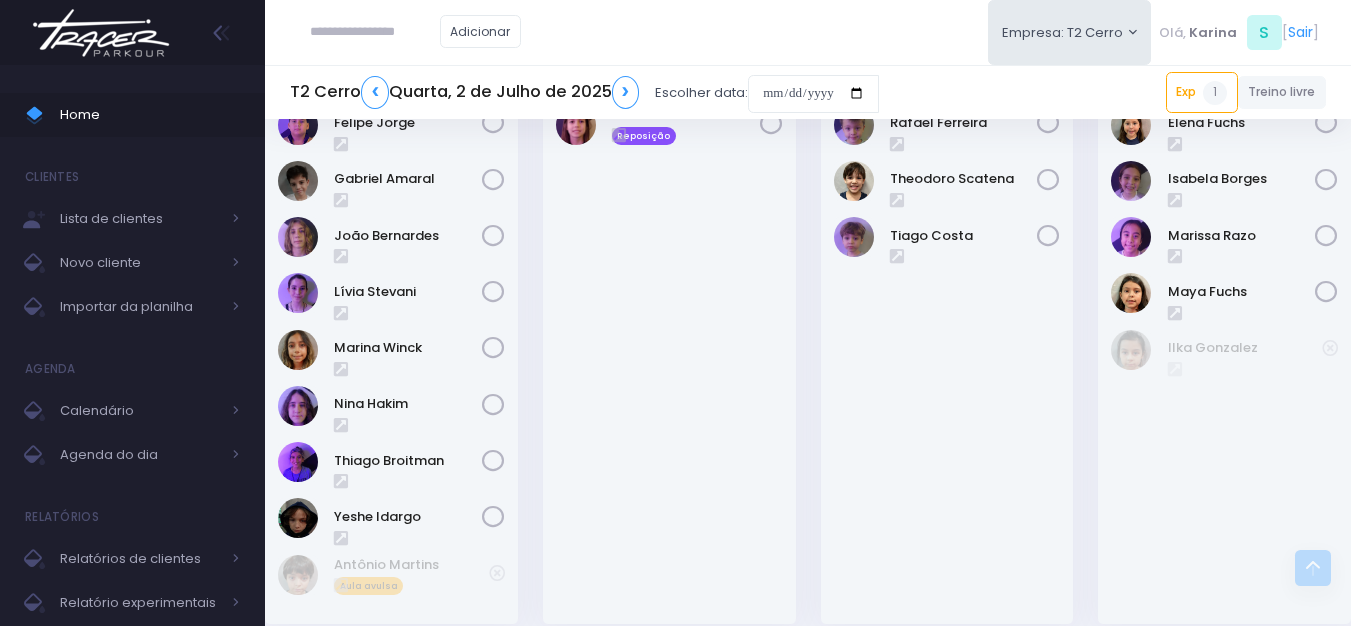 scroll, scrollTop: 900, scrollLeft: 0, axis: vertical 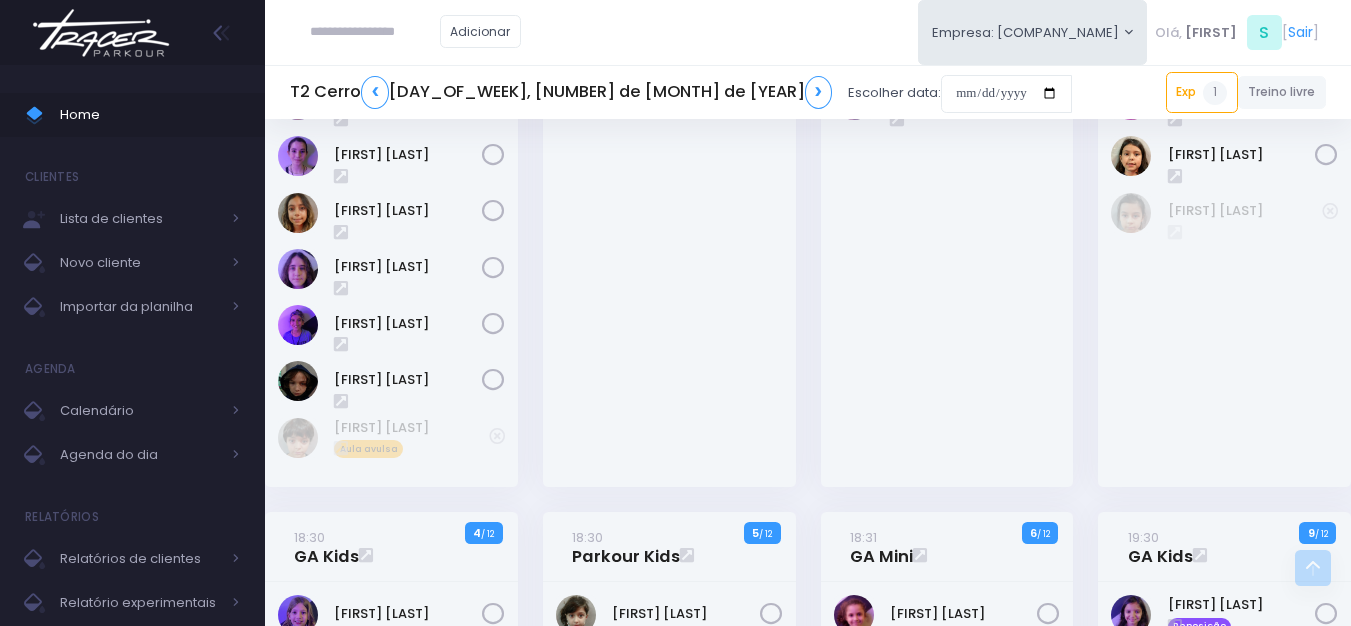 click at bounding box center [375, 32] 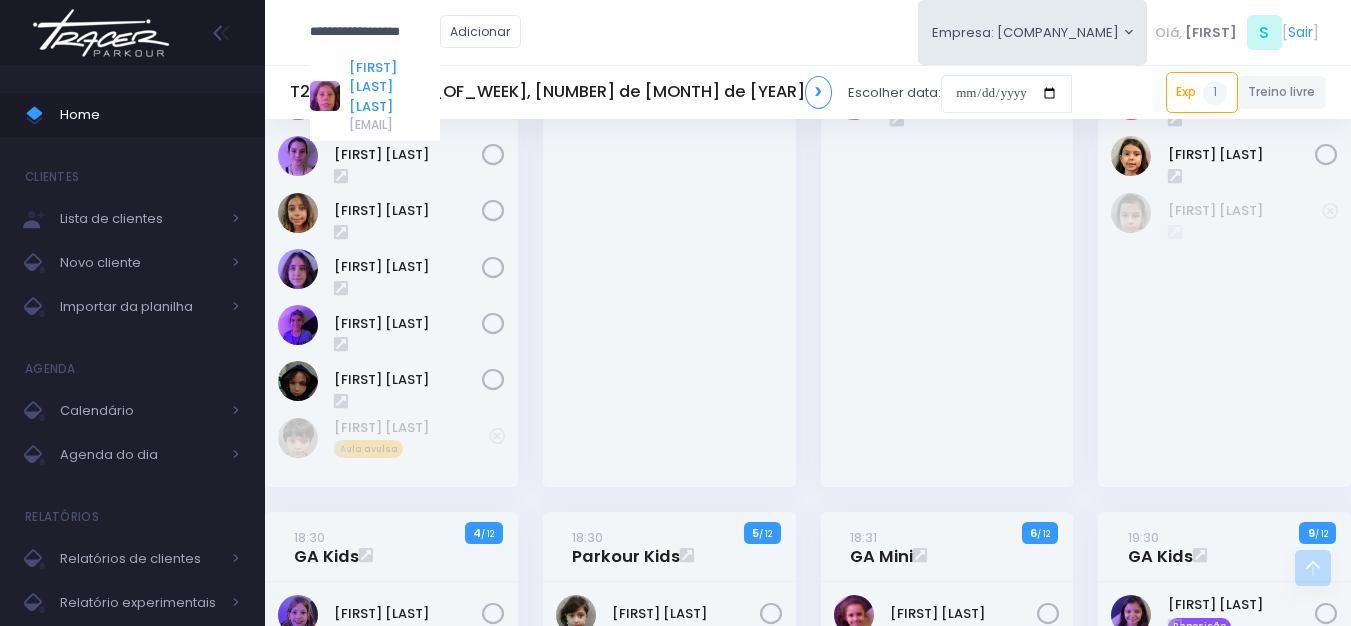 click on "Tito Machado Jones" at bounding box center (394, 87) 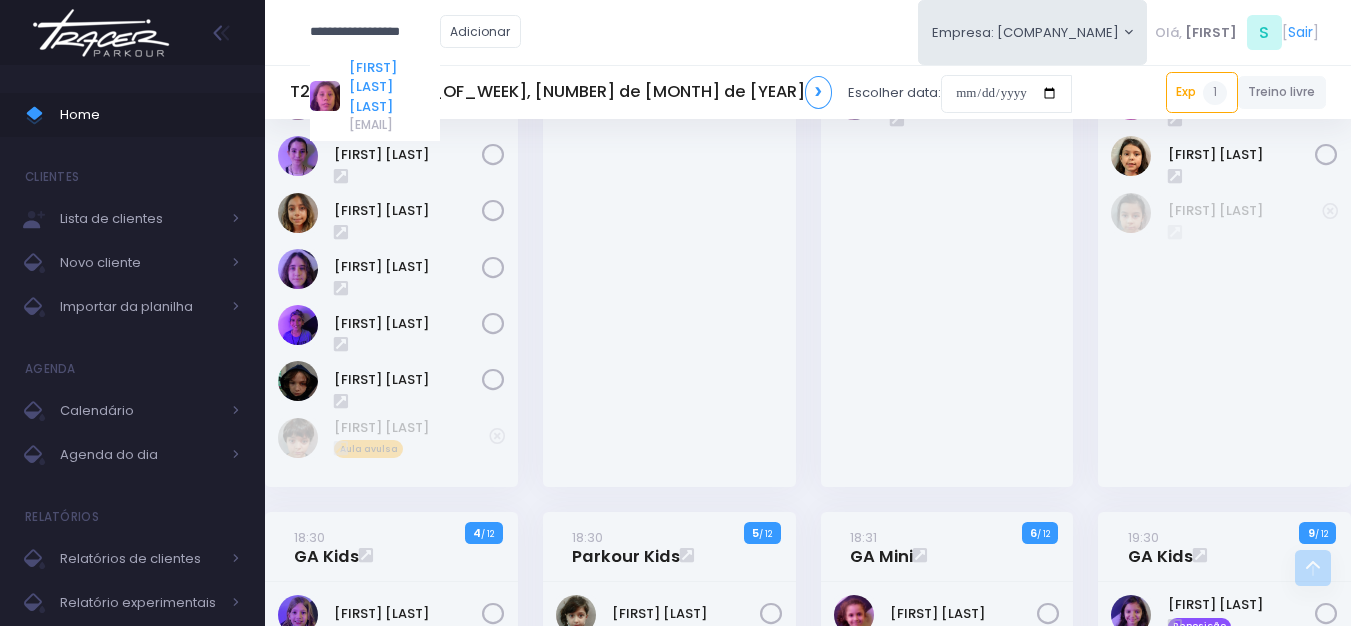 scroll, scrollTop: 0, scrollLeft: 0, axis: both 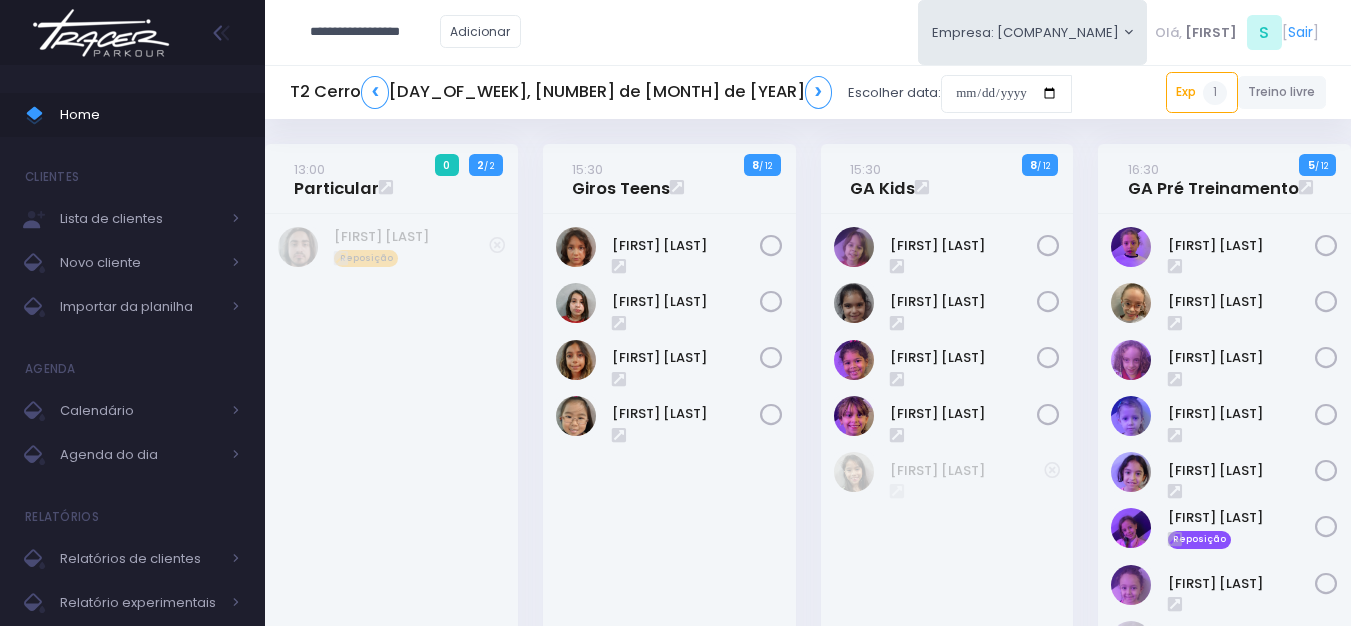 type on "**********" 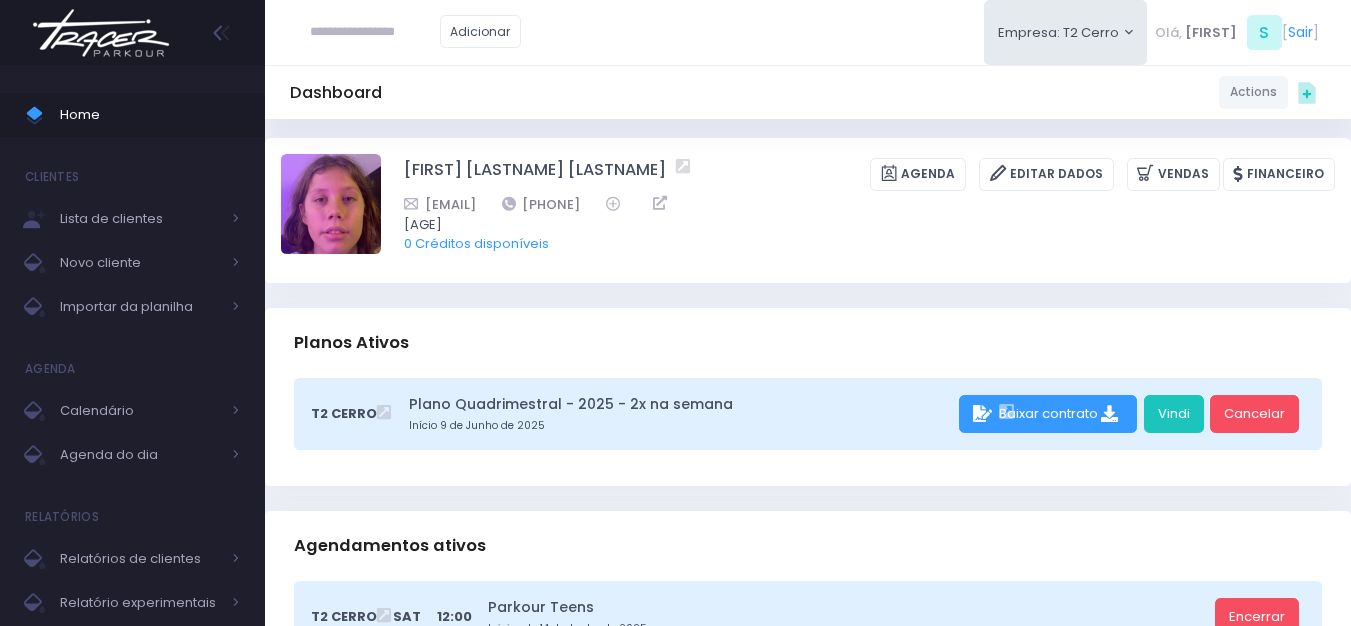 scroll, scrollTop: 0, scrollLeft: 0, axis: both 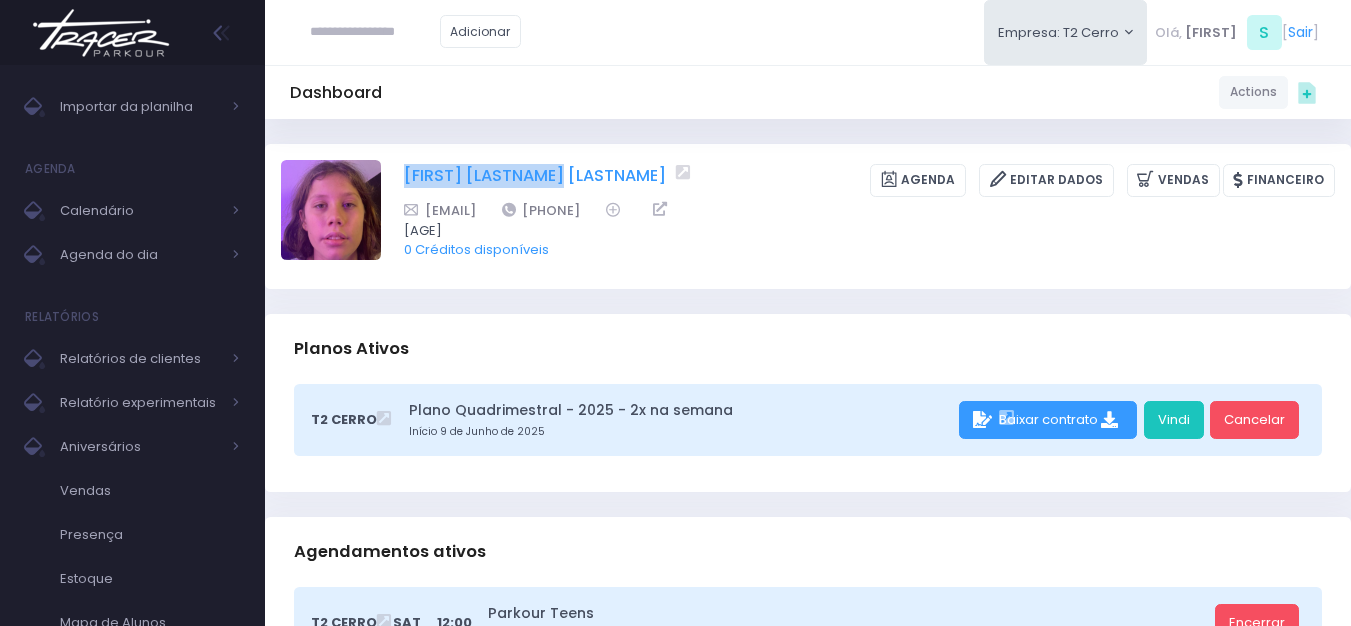 drag, startPoint x: 391, startPoint y: 170, endPoint x: 566, endPoint y: 184, distance: 175.55911 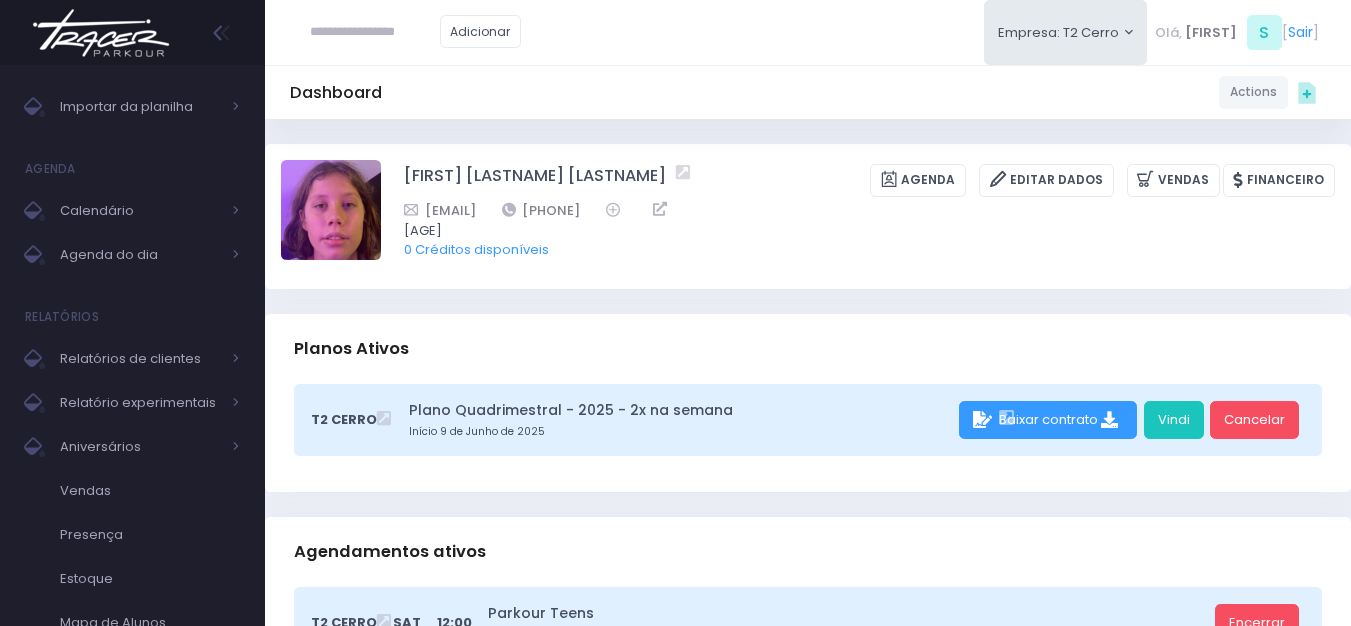 click on "Dashboard
Actions
Choose Label:
Customer
Partner
Suplier
Member
Staff
Add new" at bounding box center [808, 1325] 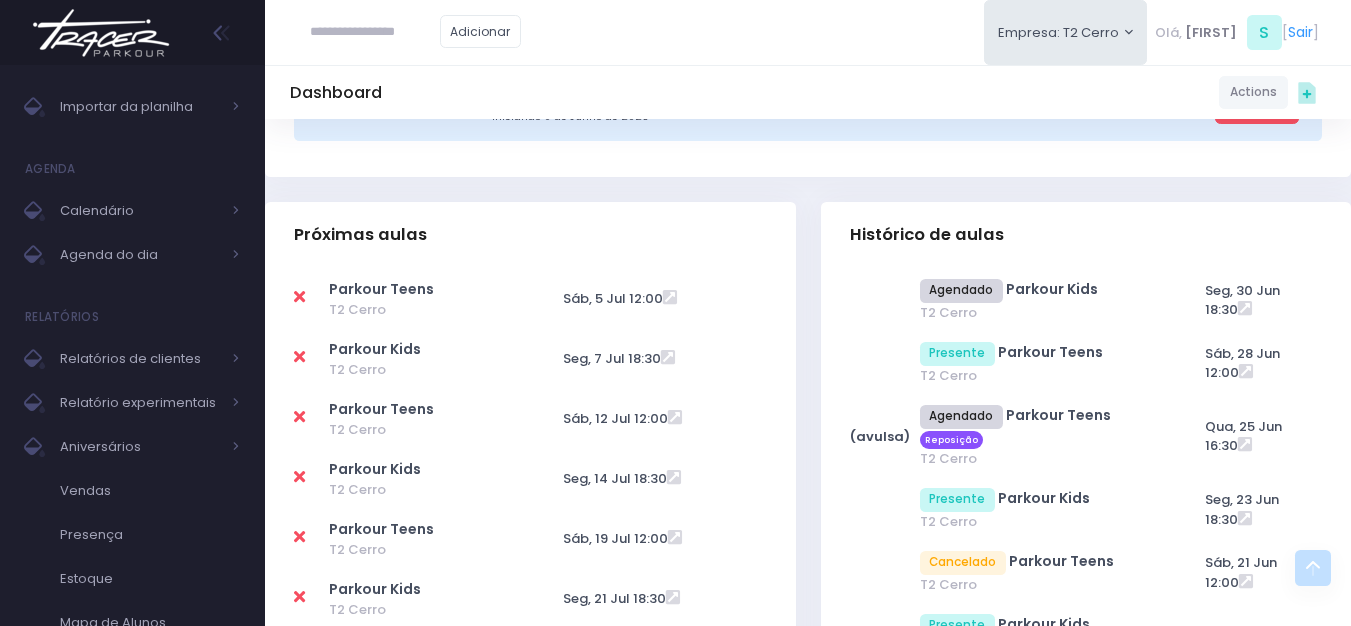 scroll, scrollTop: 0, scrollLeft: 0, axis: both 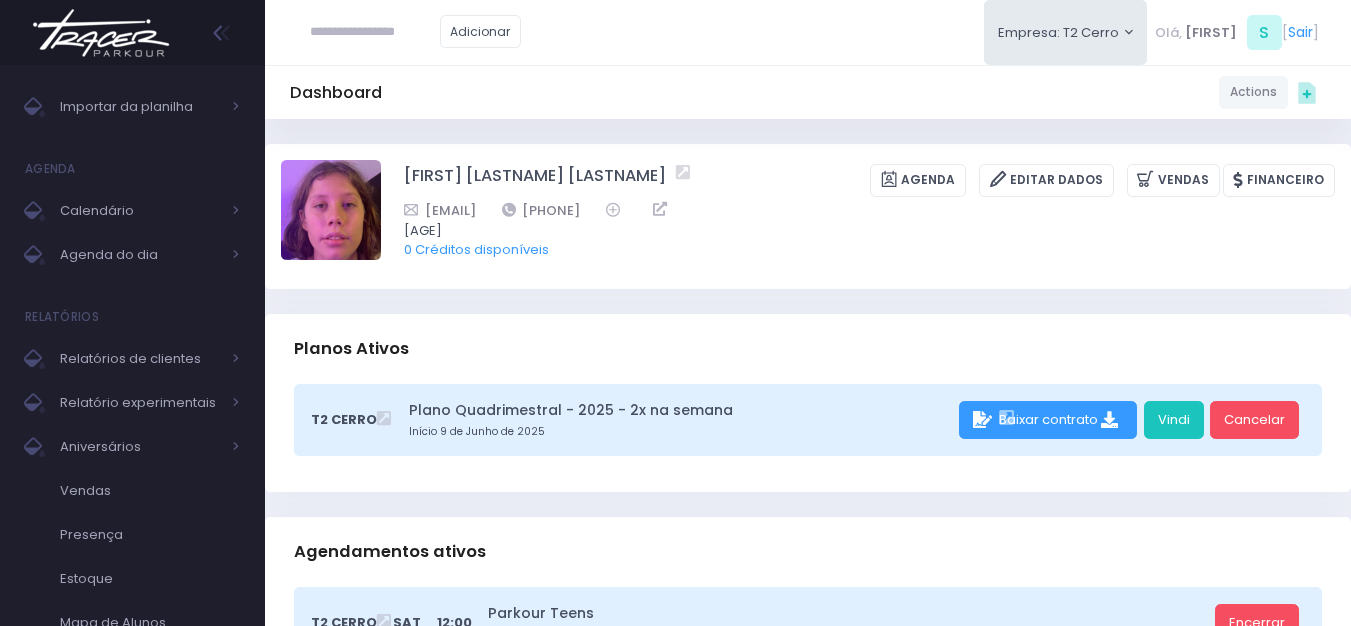 click at bounding box center [101, 33] 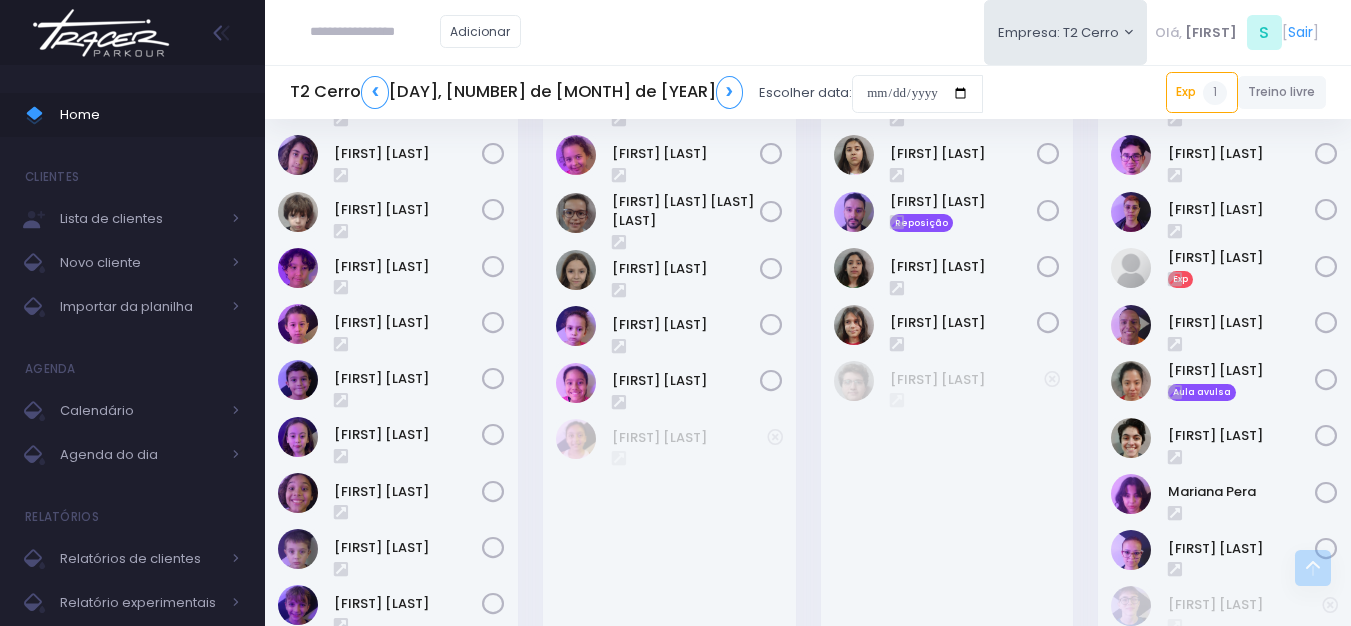 scroll, scrollTop: 1987, scrollLeft: 0, axis: vertical 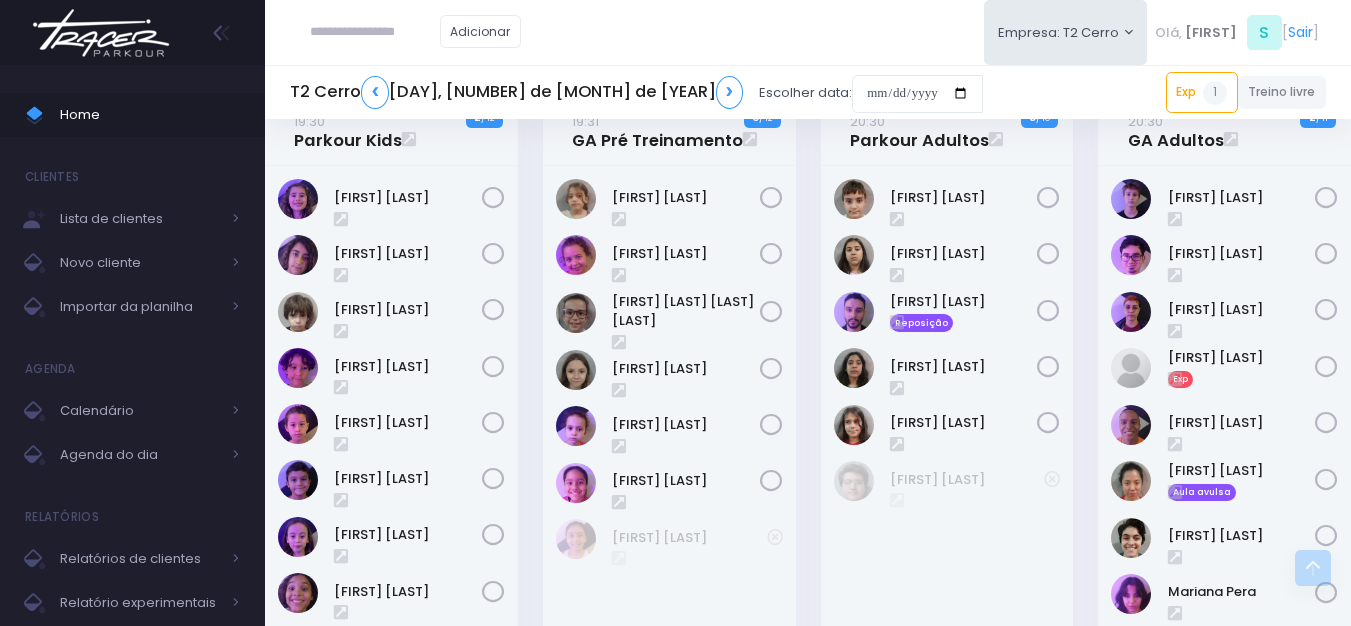 click at bounding box center (375, 32) 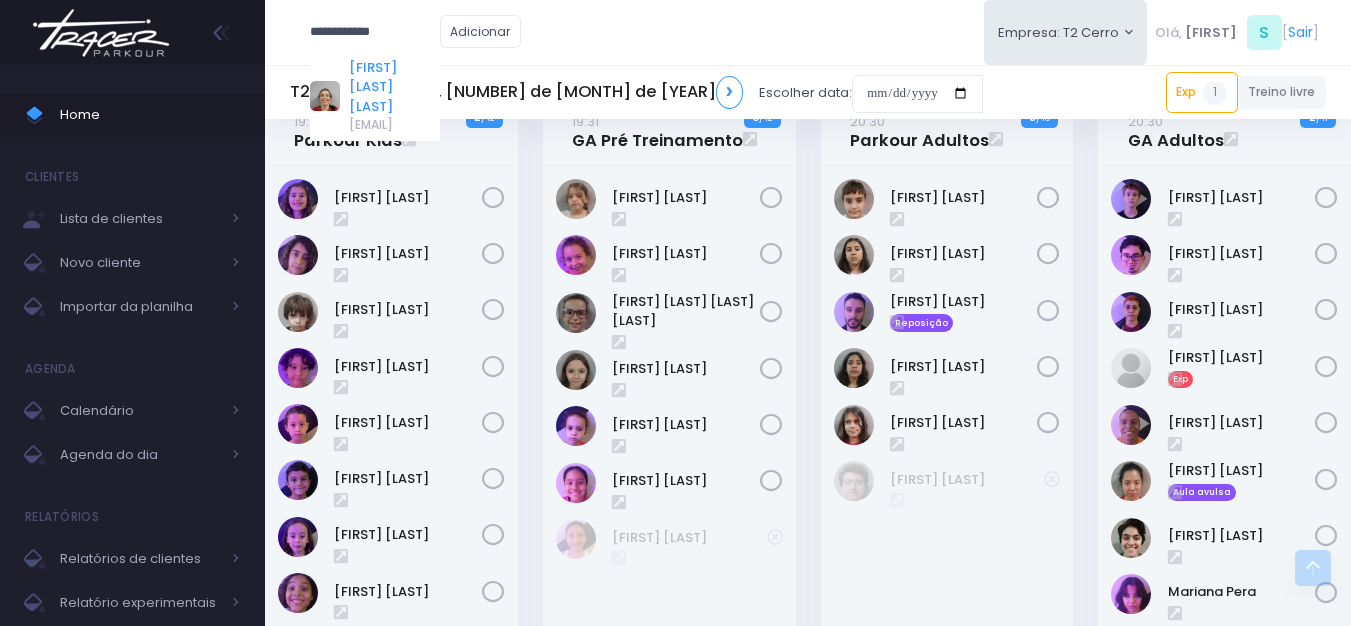 click on "Eliane Mendes Navas" at bounding box center (394, 87) 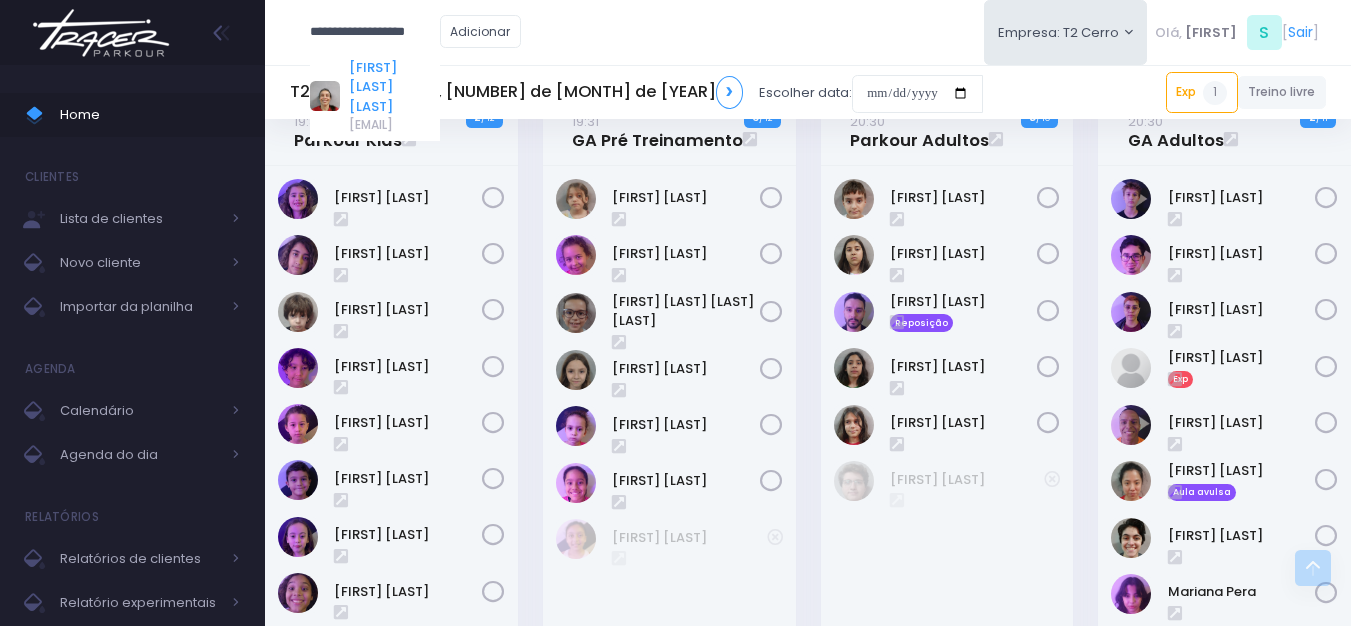 scroll, scrollTop: 0, scrollLeft: 0, axis: both 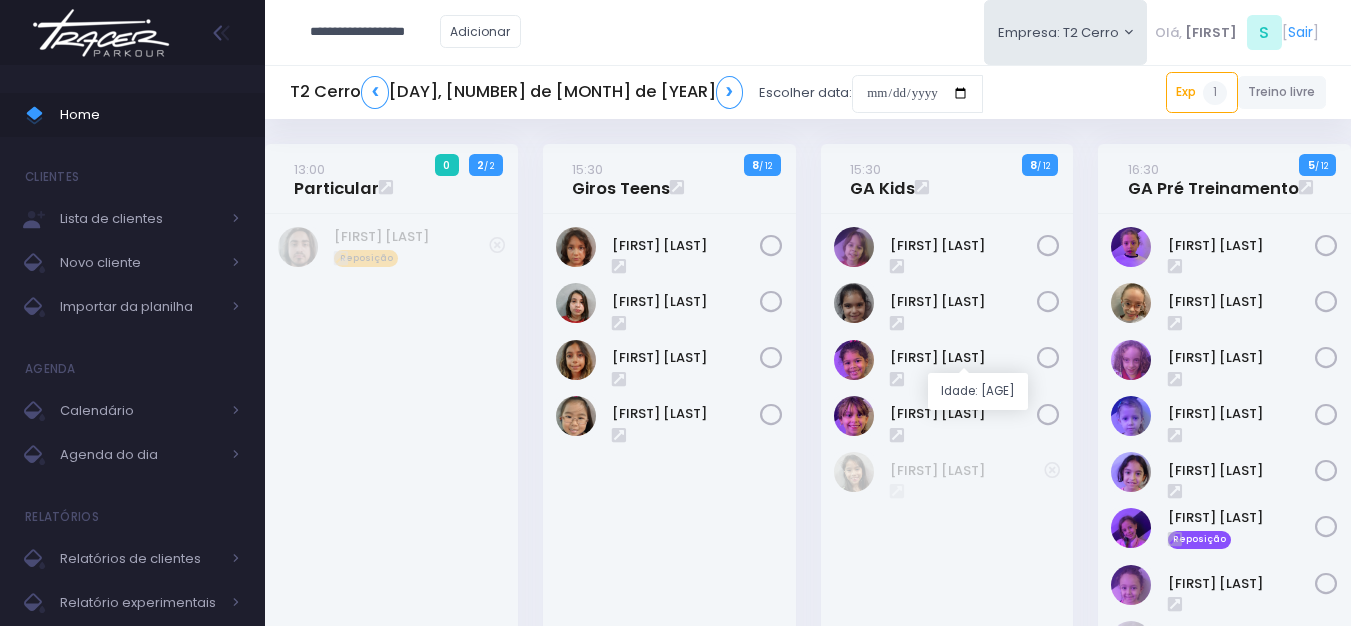 type on "**********" 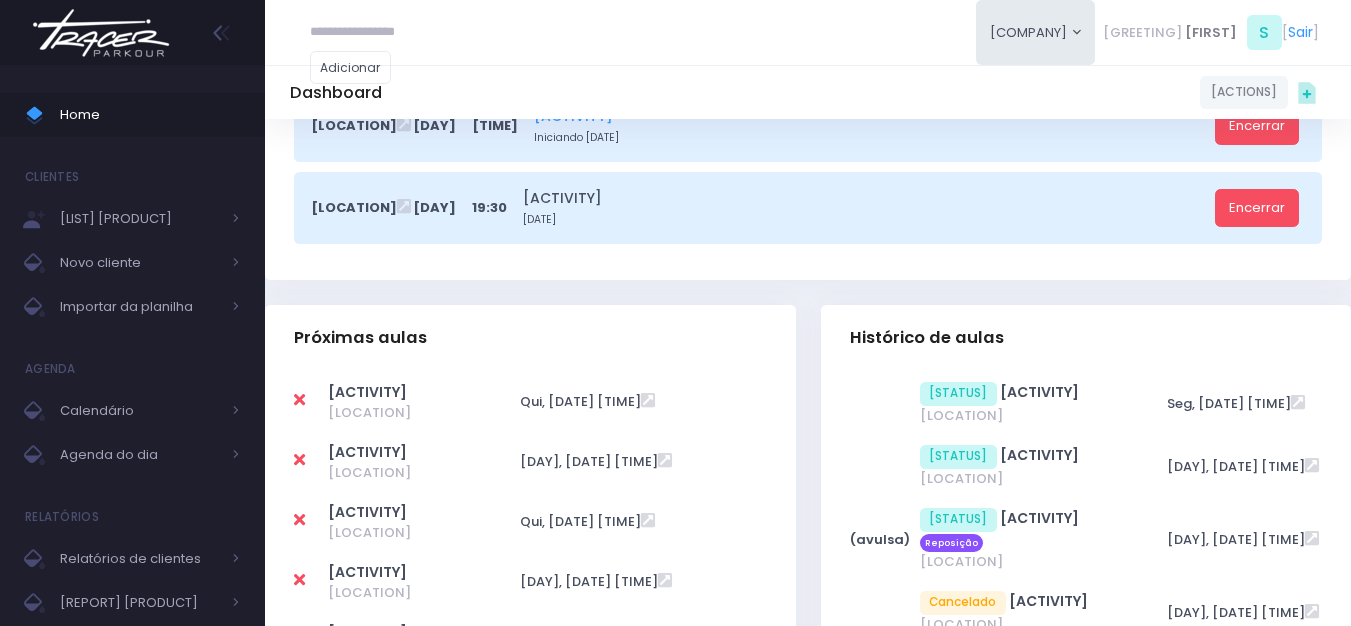 scroll, scrollTop: 700, scrollLeft: 0, axis: vertical 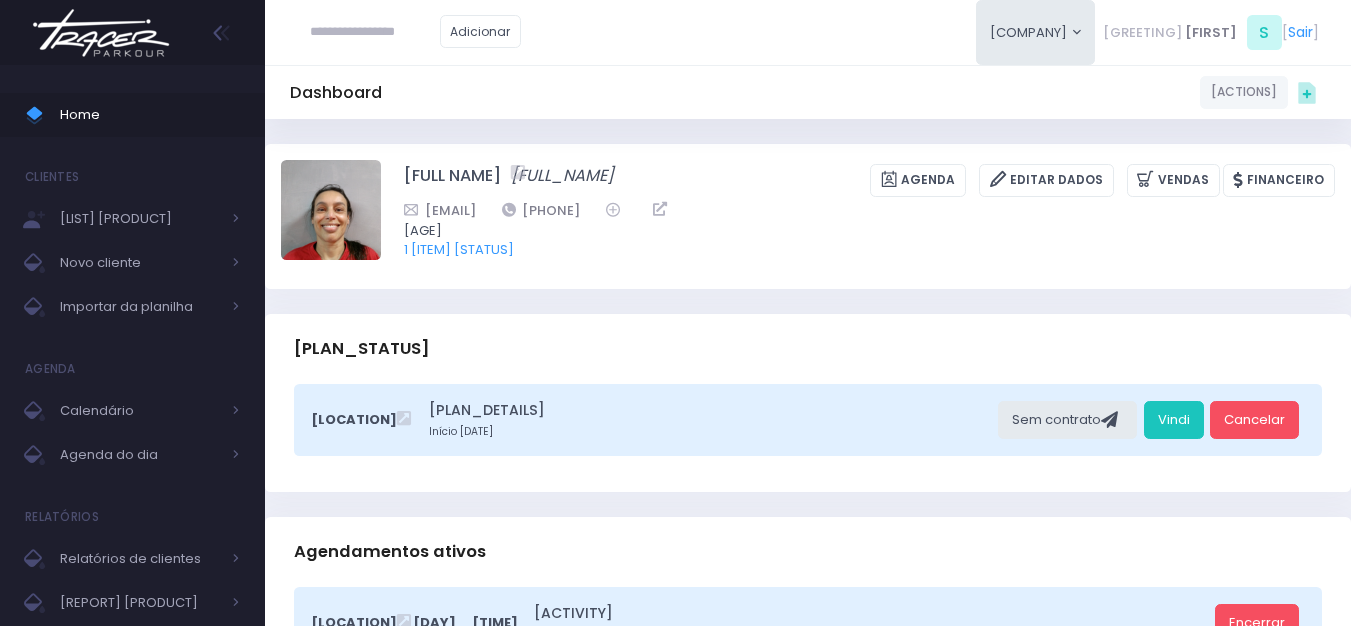 click at bounding box center (101, 33) 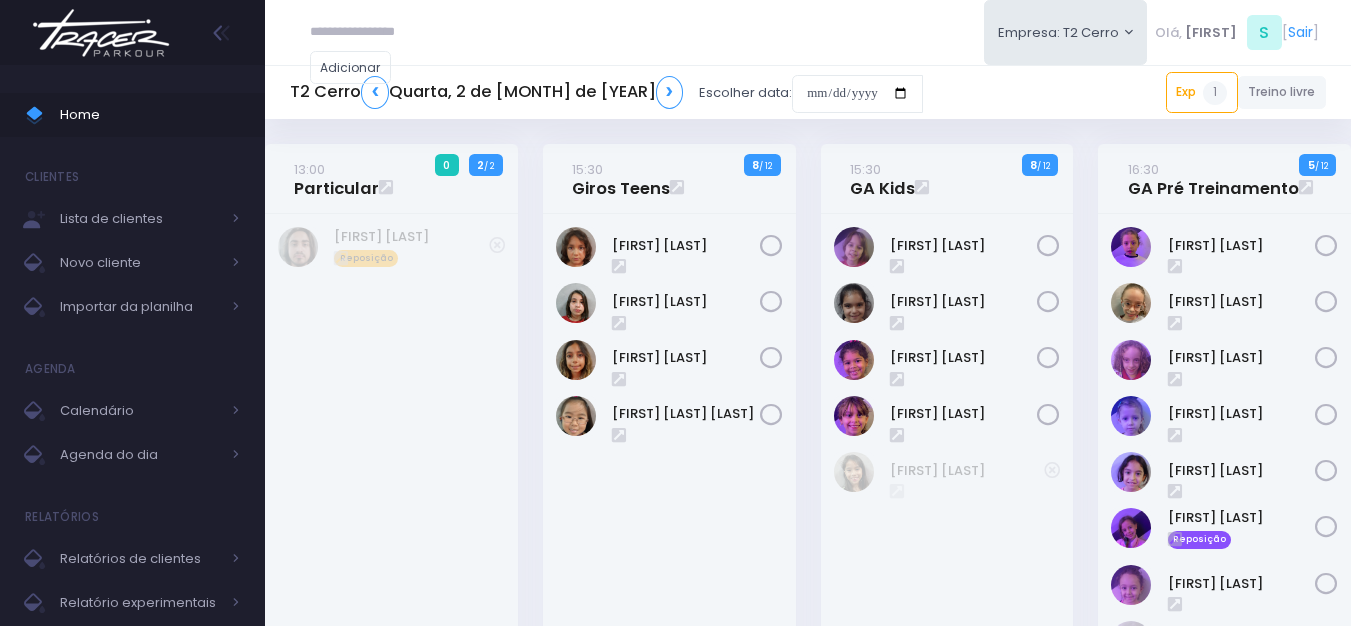 scroll, scrollTop: 0, scrollLeft: 0, axis: both 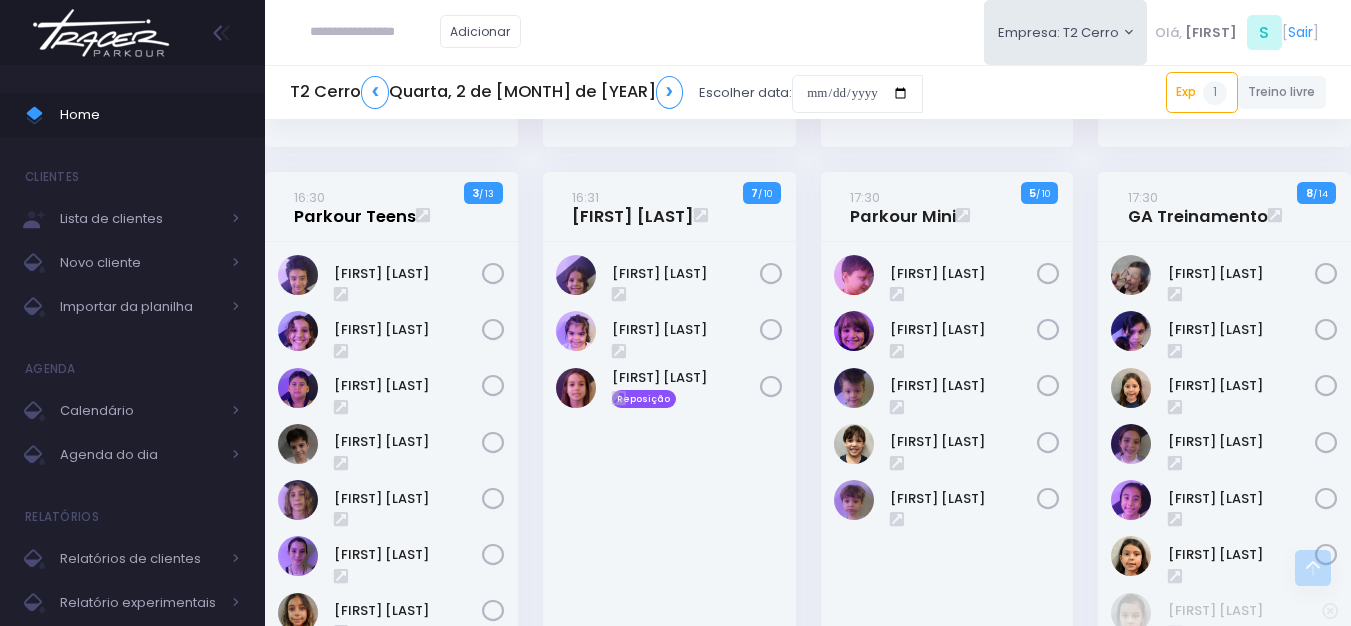 click on "16:30 Parkour Teens" at bounding box center [355, 207] 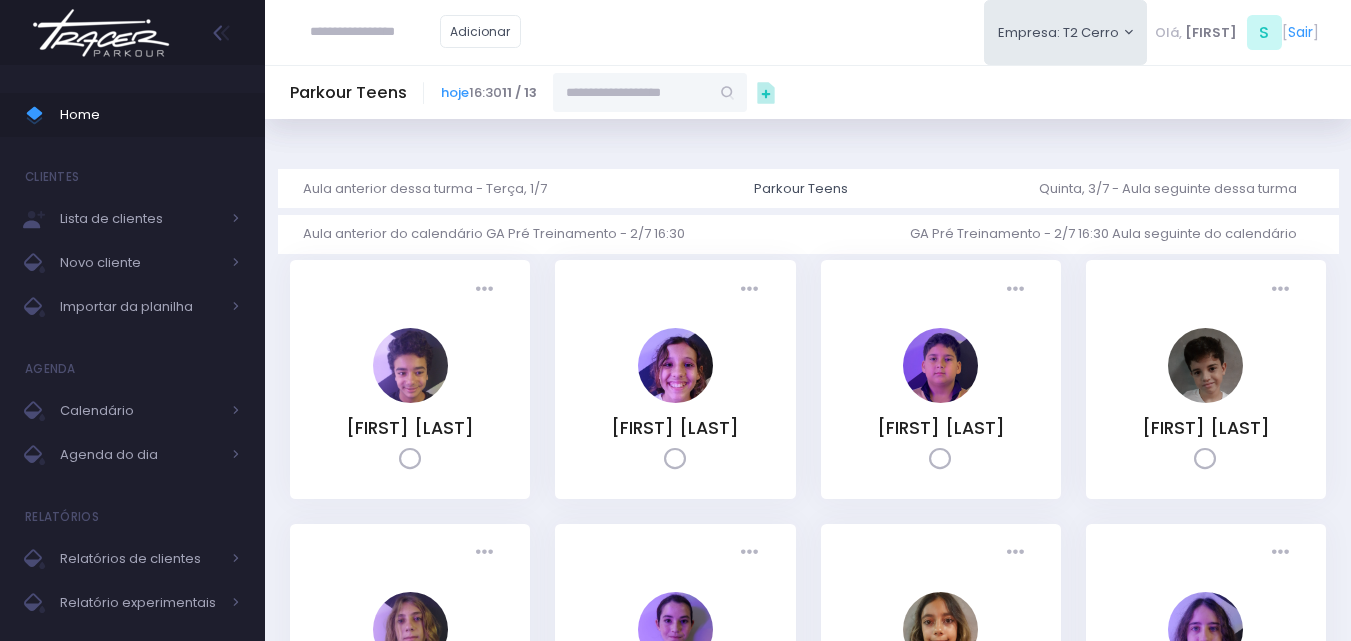 scroll, scrollTop: 0, scrollLeft: 0, axis: both 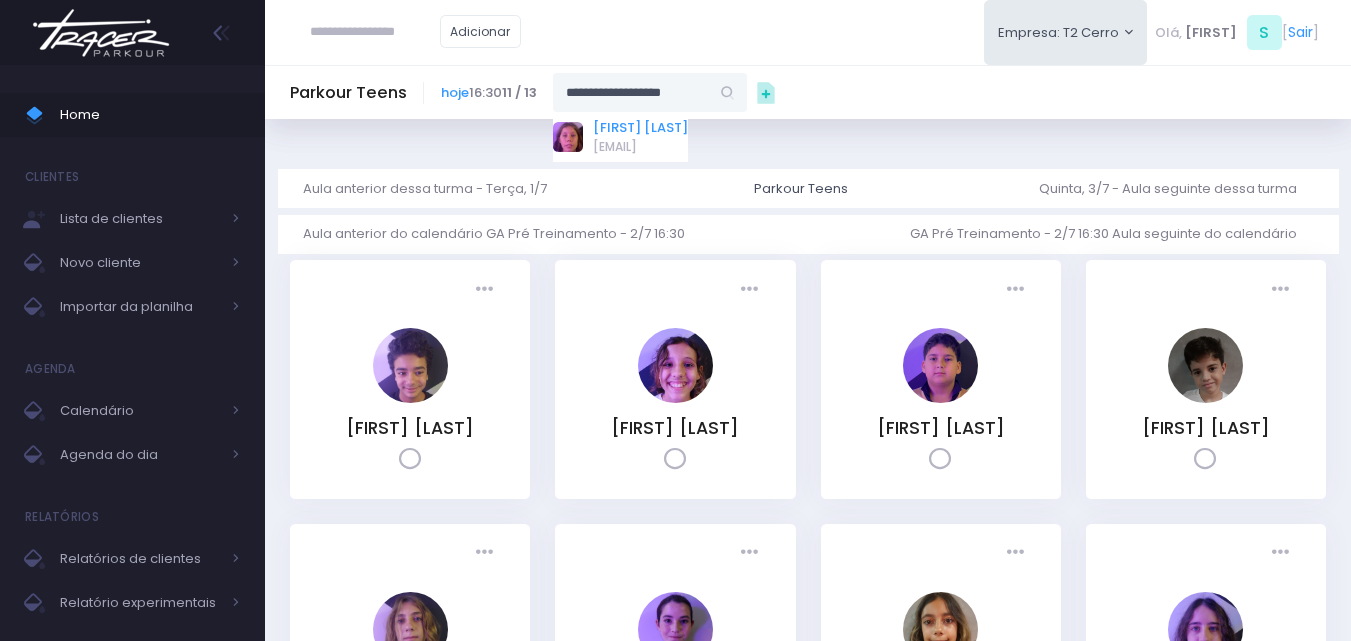 click on "Tito Machado Jones" at bounding box center [640, 128] 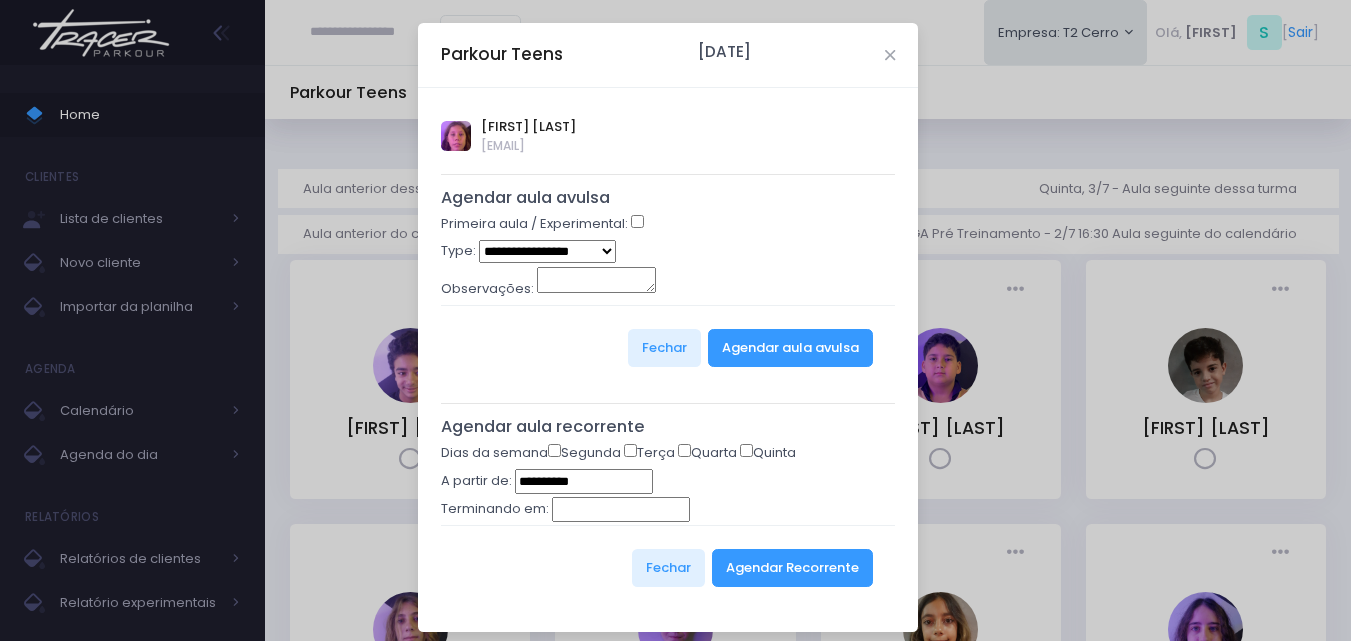 type on "**********" 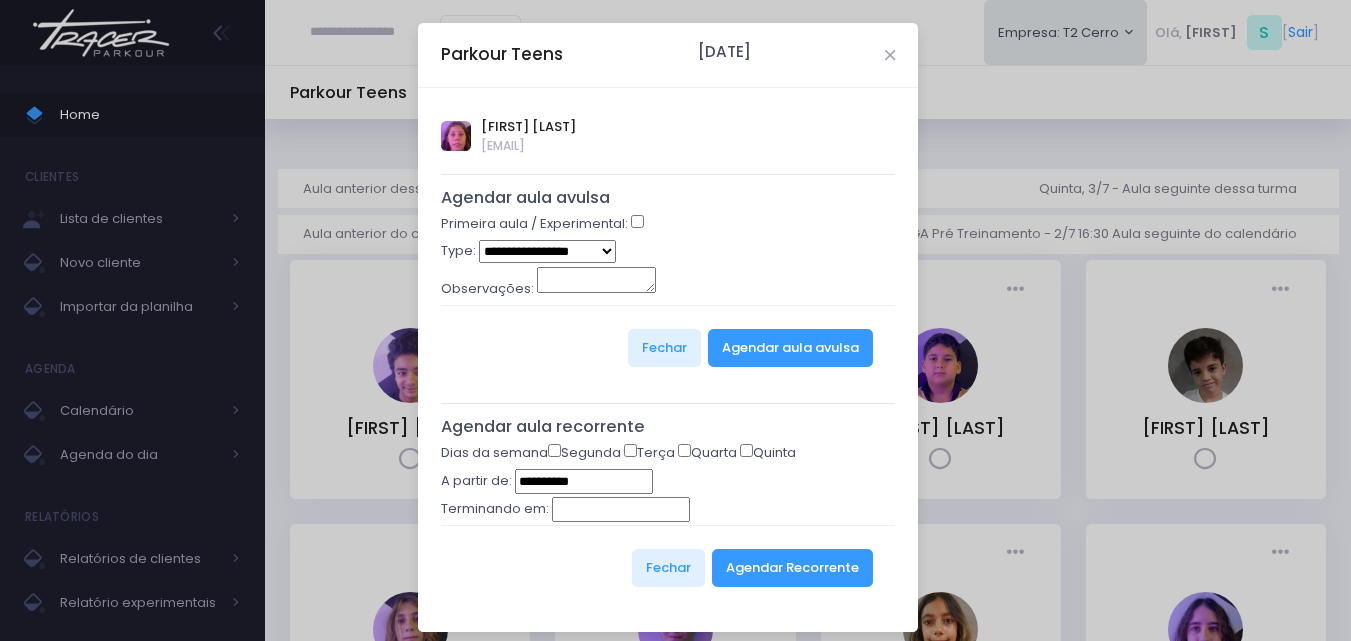 drag, startPoint x: 550, startPoint y: 246, endPoint x: 549, endPoint y: 259, distance: 13.038404 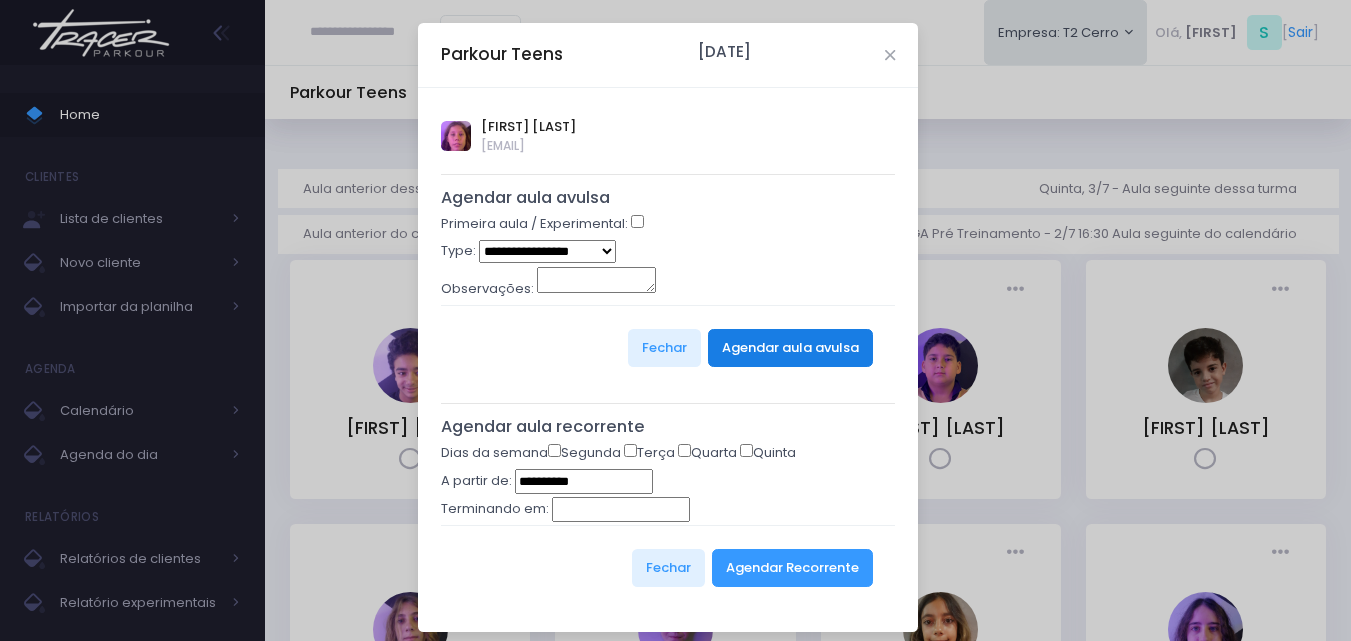 click on "Agendar aula avulsa" at bounding box center (790, 348) 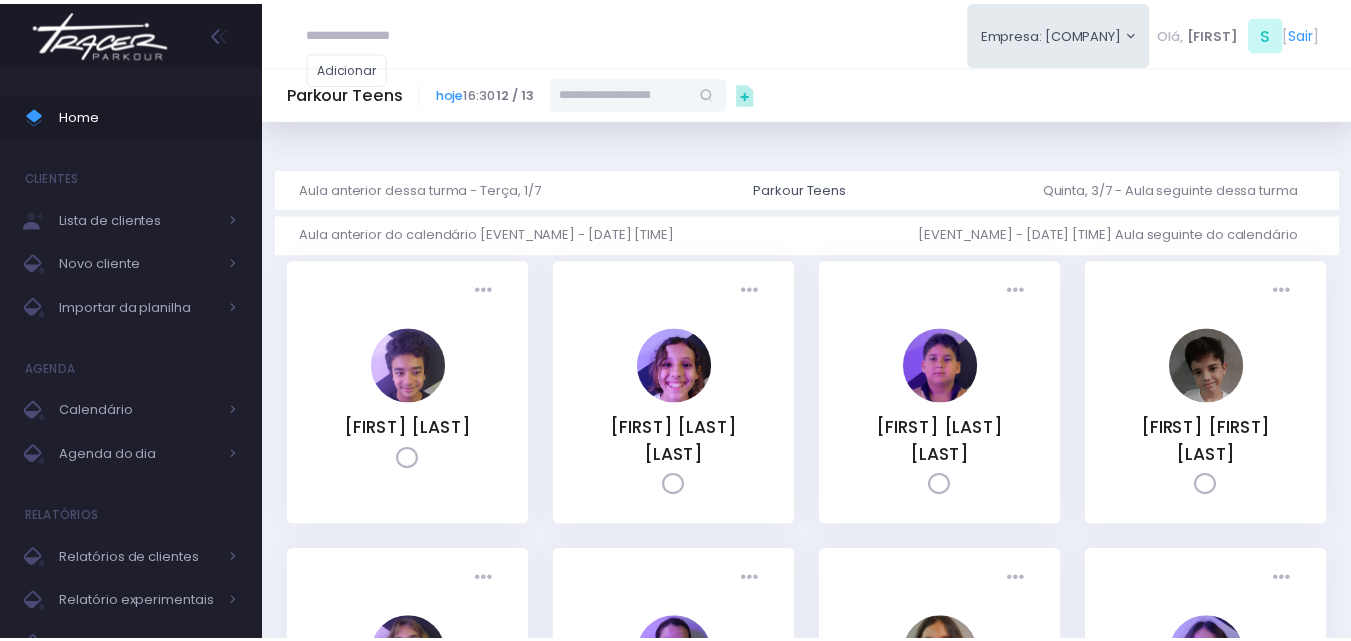 scroll, scrollTop: 0, scrollLeft: 0, axis: both 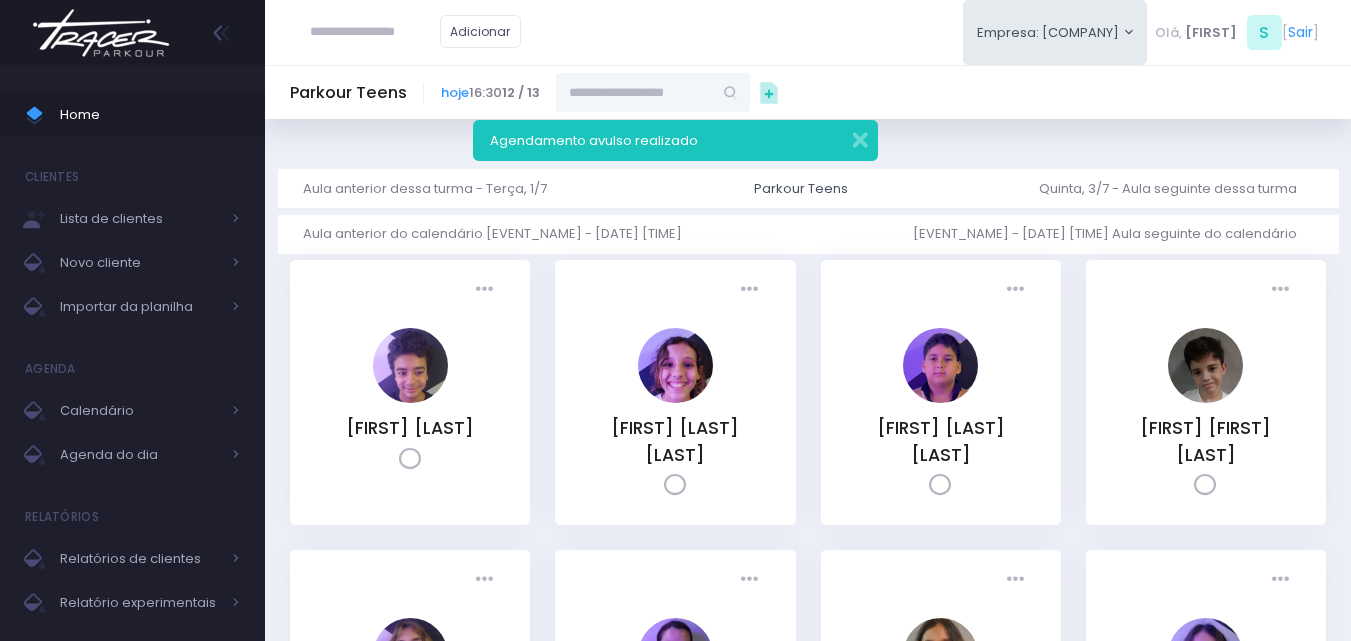click at bounding box center [101, 33] 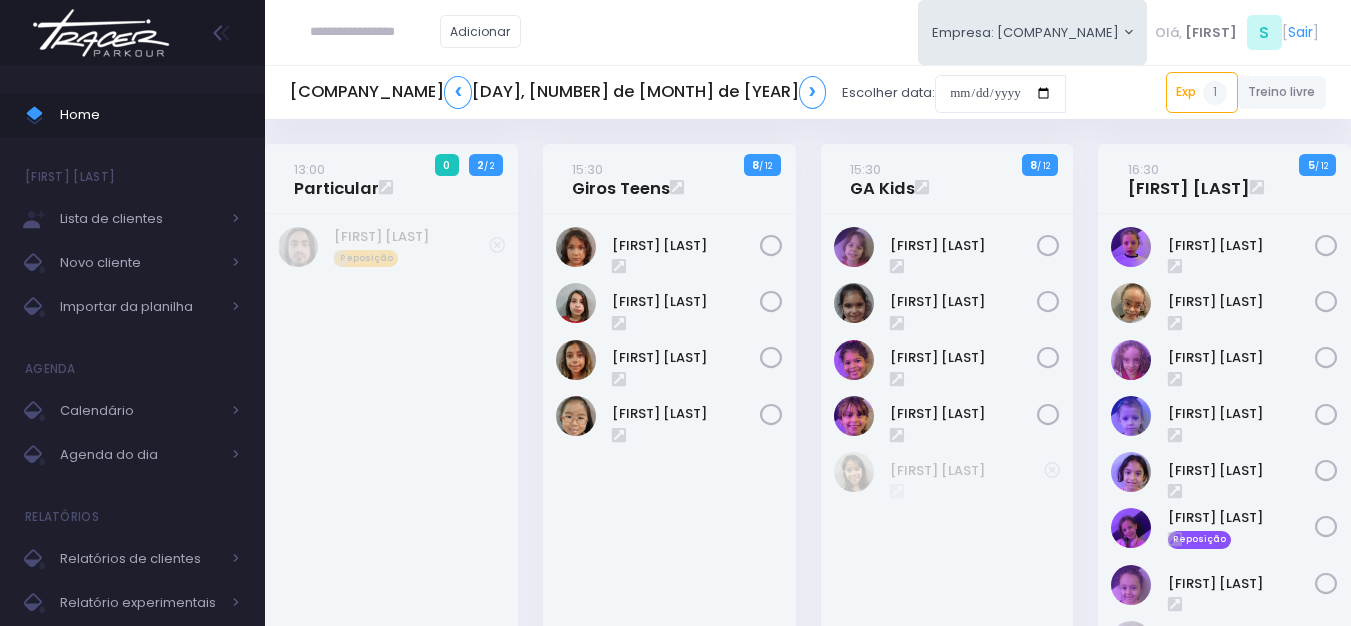scroll, scrollTop: 0, scrollLeft: 0, axis: both 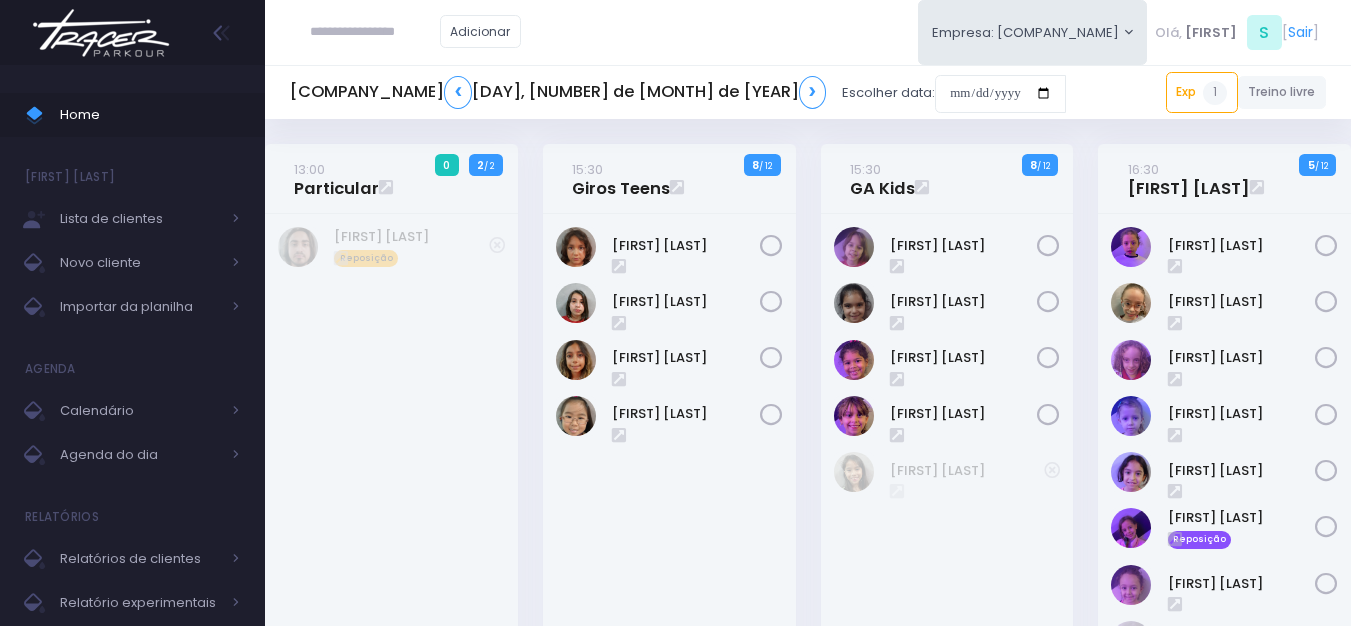click at bounding box center [375, 32] 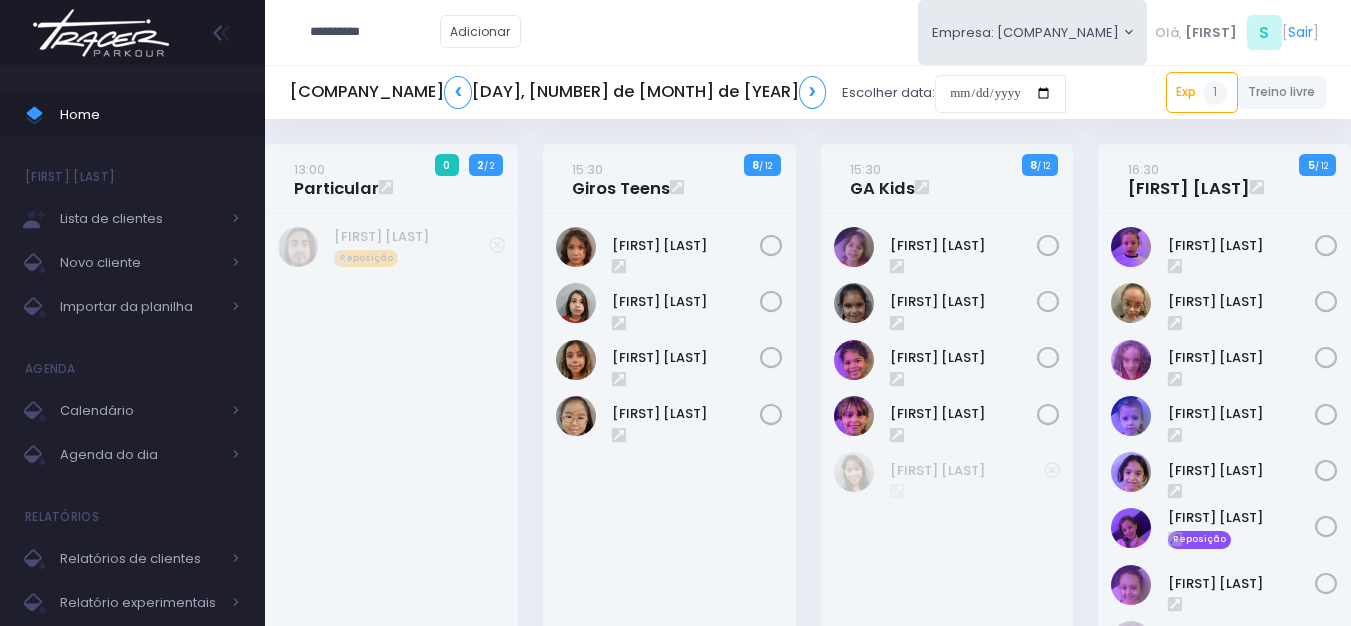click on "**********" at bounding box center (375, 32) 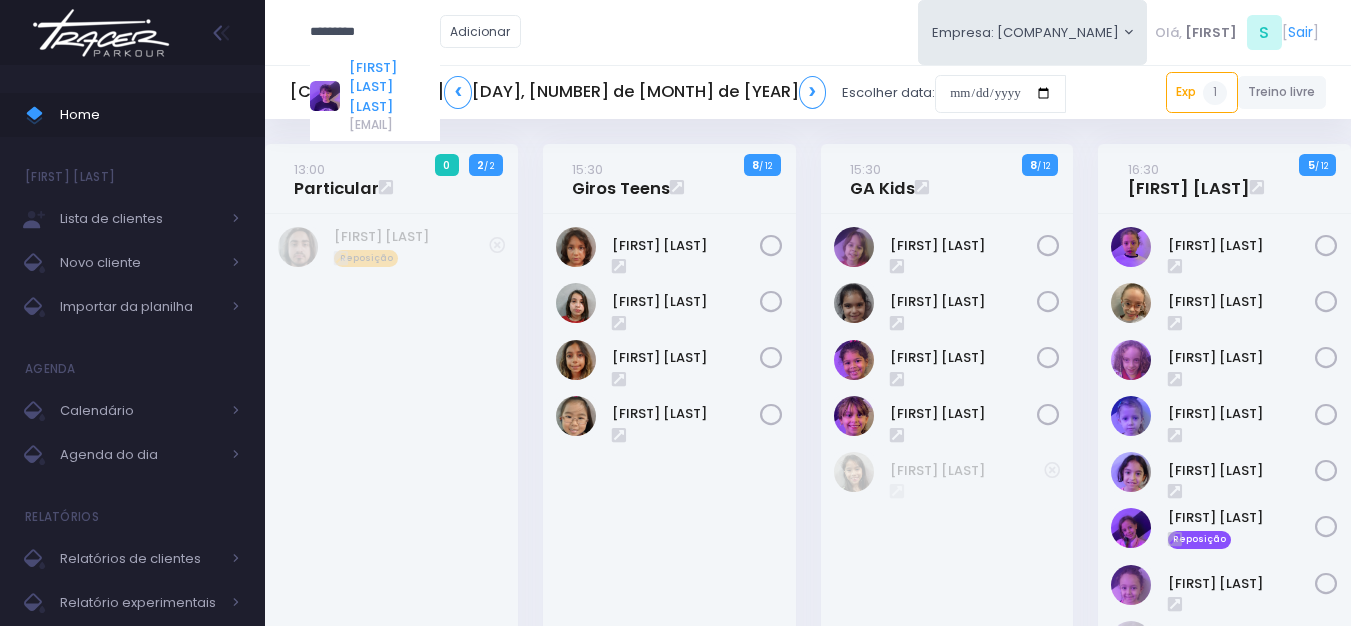 click on "Henrique Hasegawa Bittar" at bounding box center (394, 87) 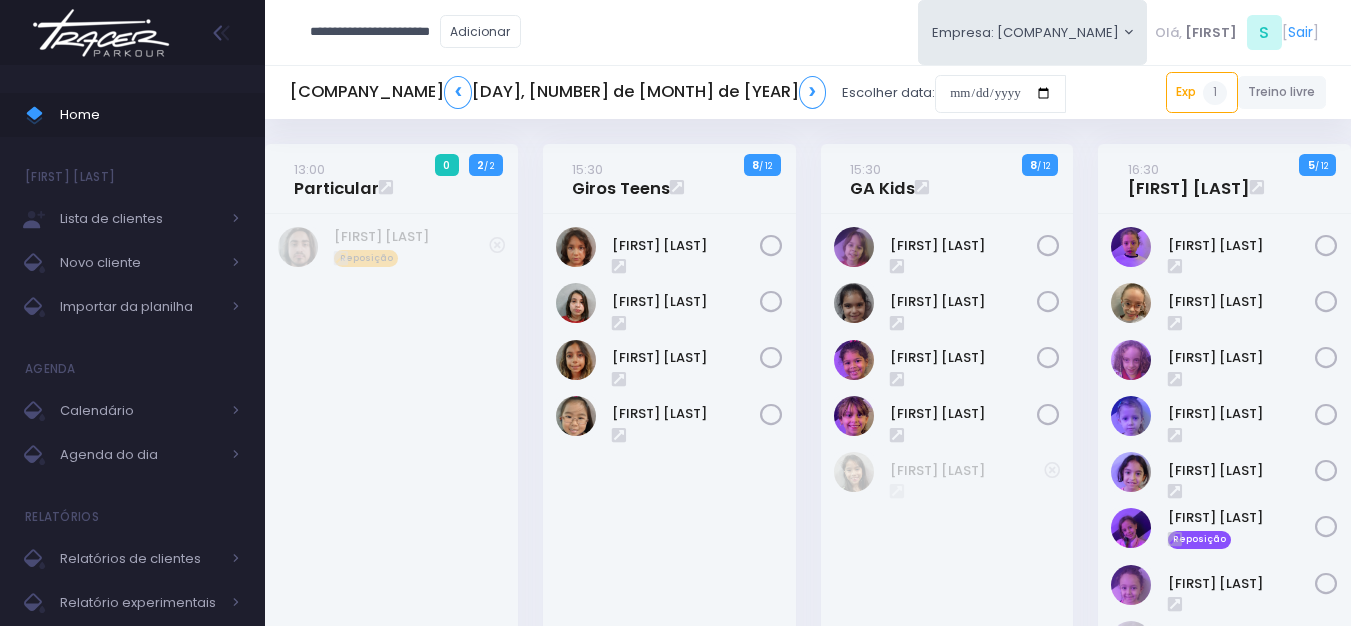 type on "**********" 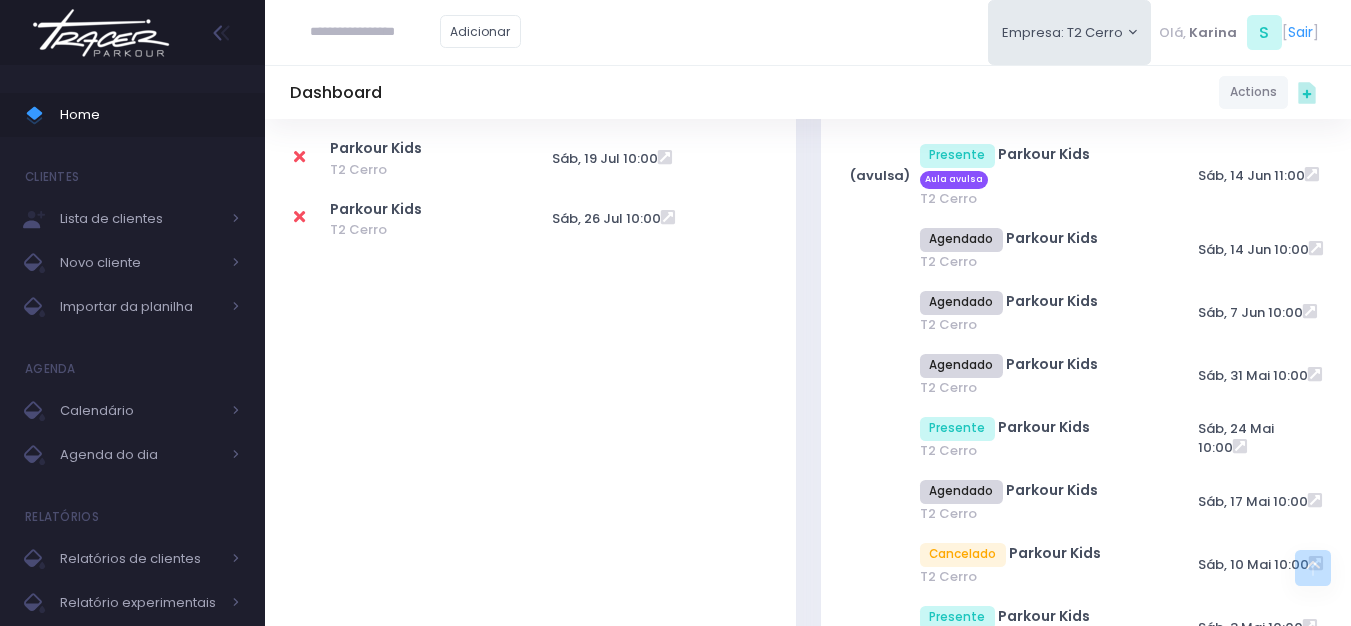 scroll, scrollTop: 400, scrollLeft: 0, axis: vertical 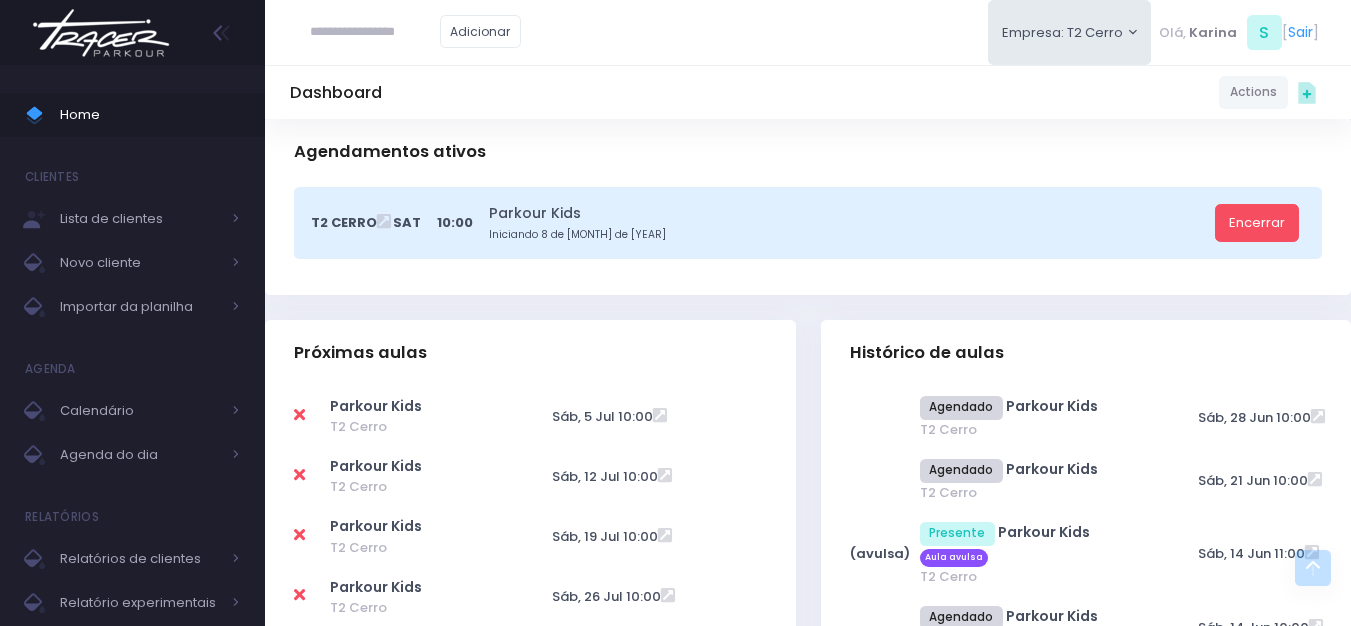 click on "Parkour Kids T2 Cerro" at bounding box center (530, 1124) 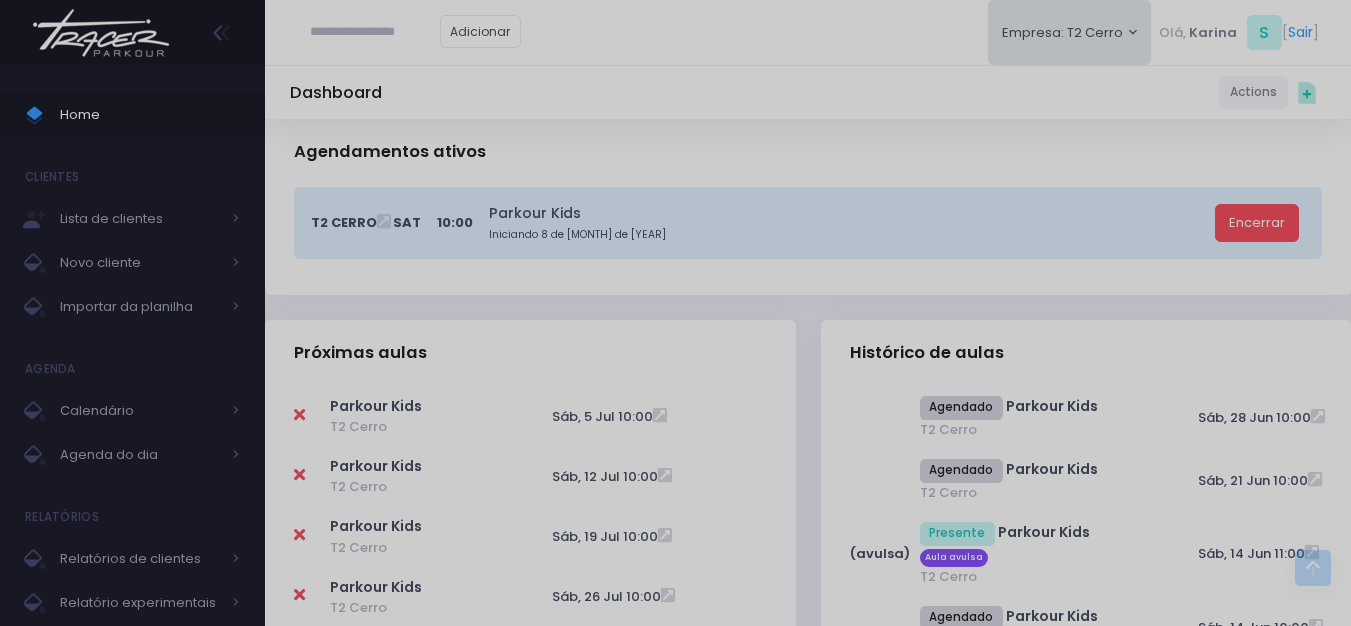scroll, scrollTop: 0, scrollLeft: 0, axis: both 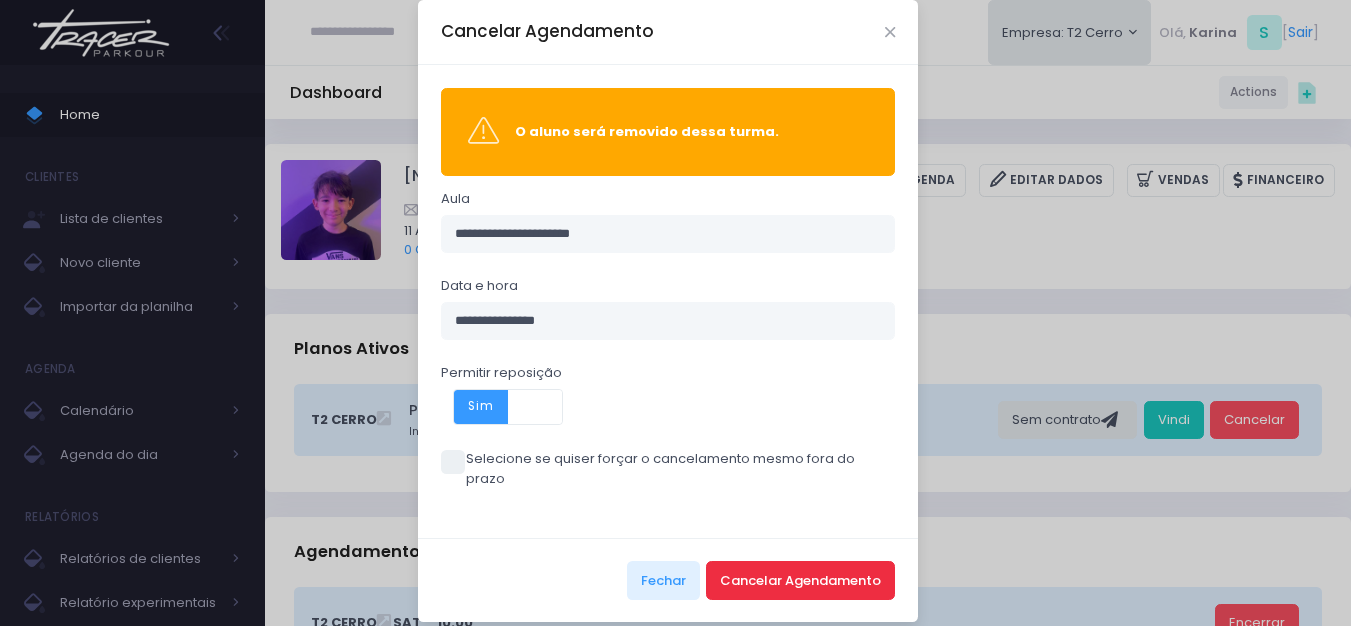 click on "Cancelar Agendamento" at bounding box center (800, 580) 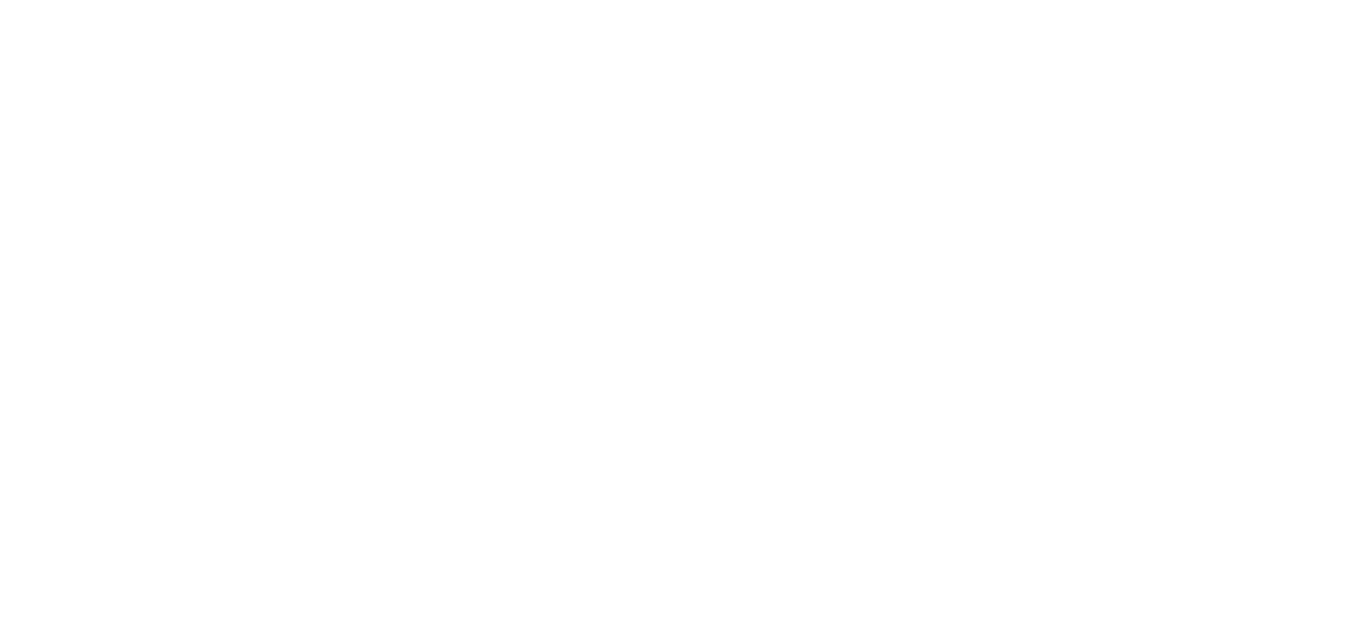 scroll, scrollTop: 0, scrollLeft: 0, axis: both 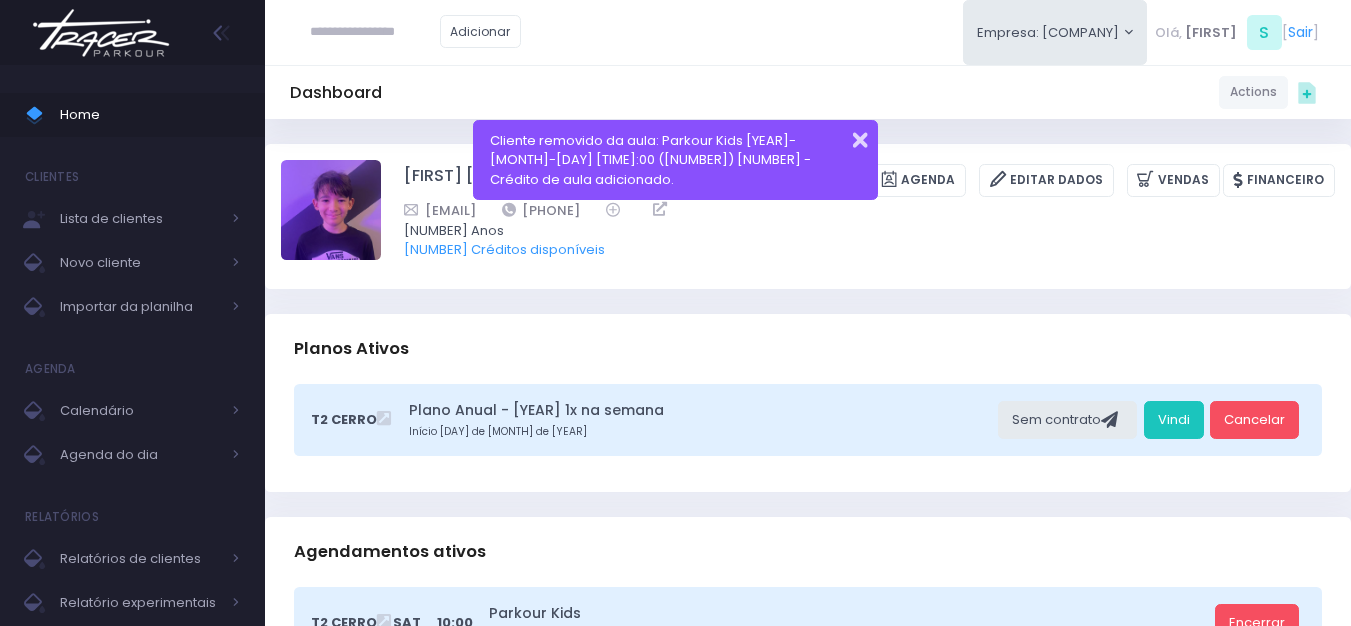 click at bounding box center (847, 137) 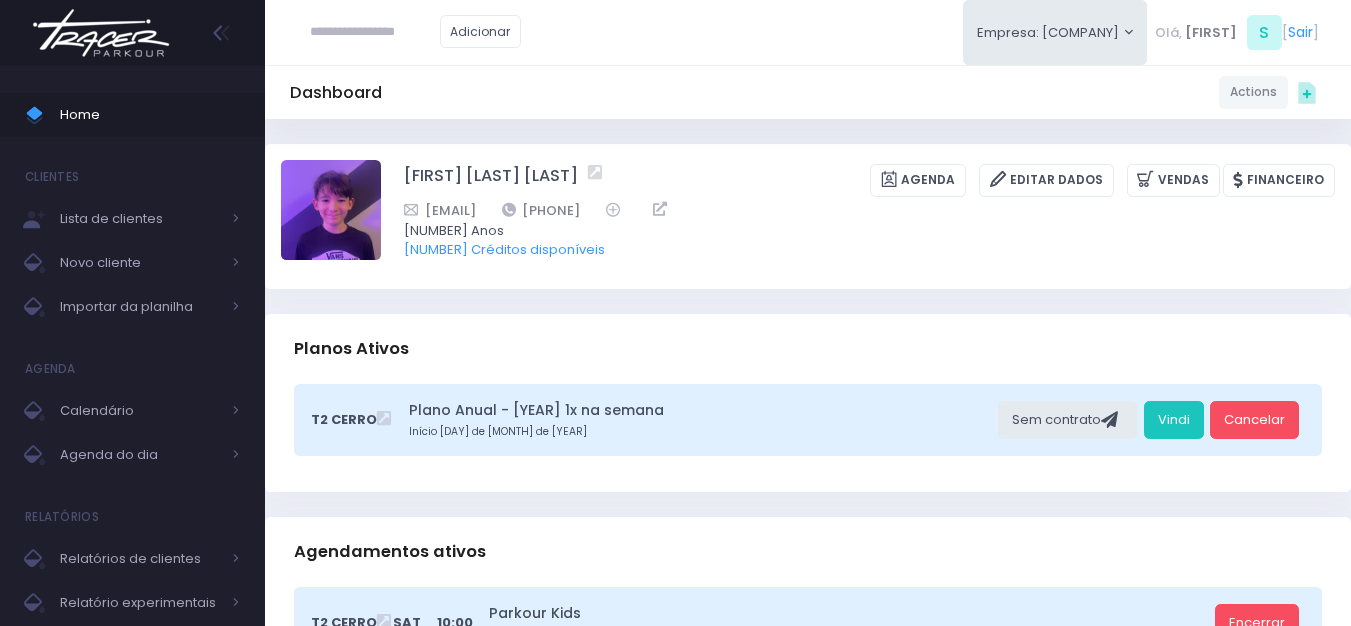 click at bounding box center (101, 33) 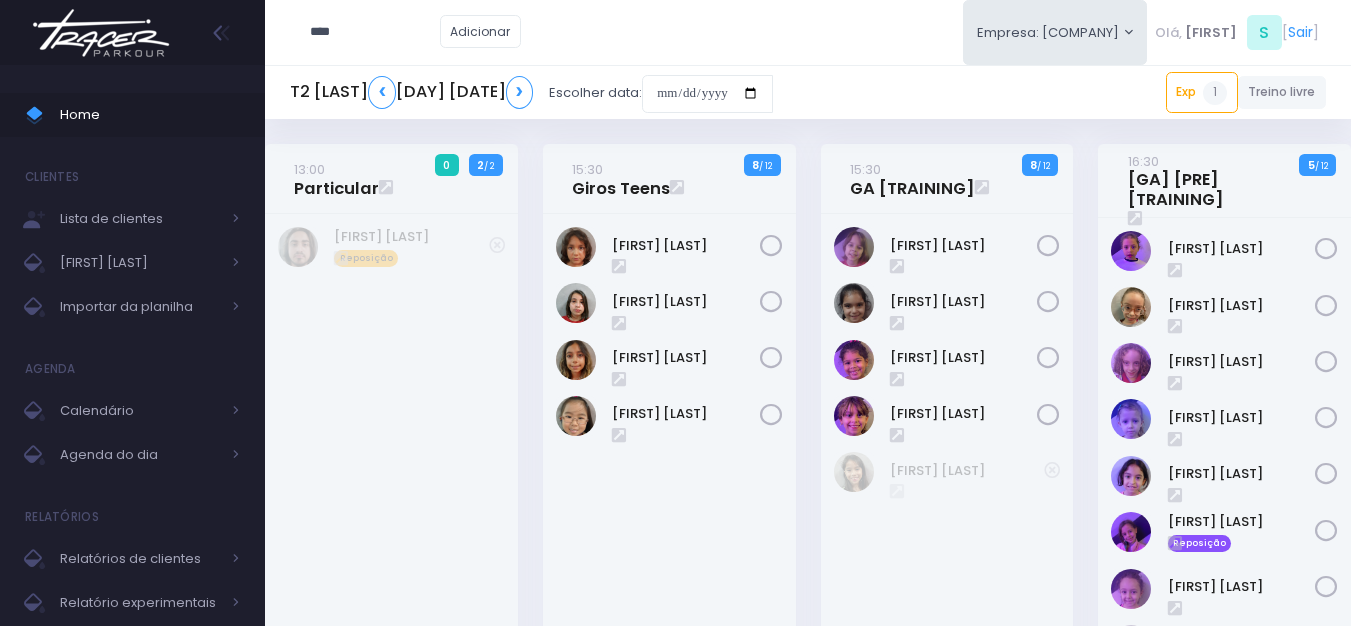 scroll, scrollTop: 0, scrollLeft: 0, axis: both 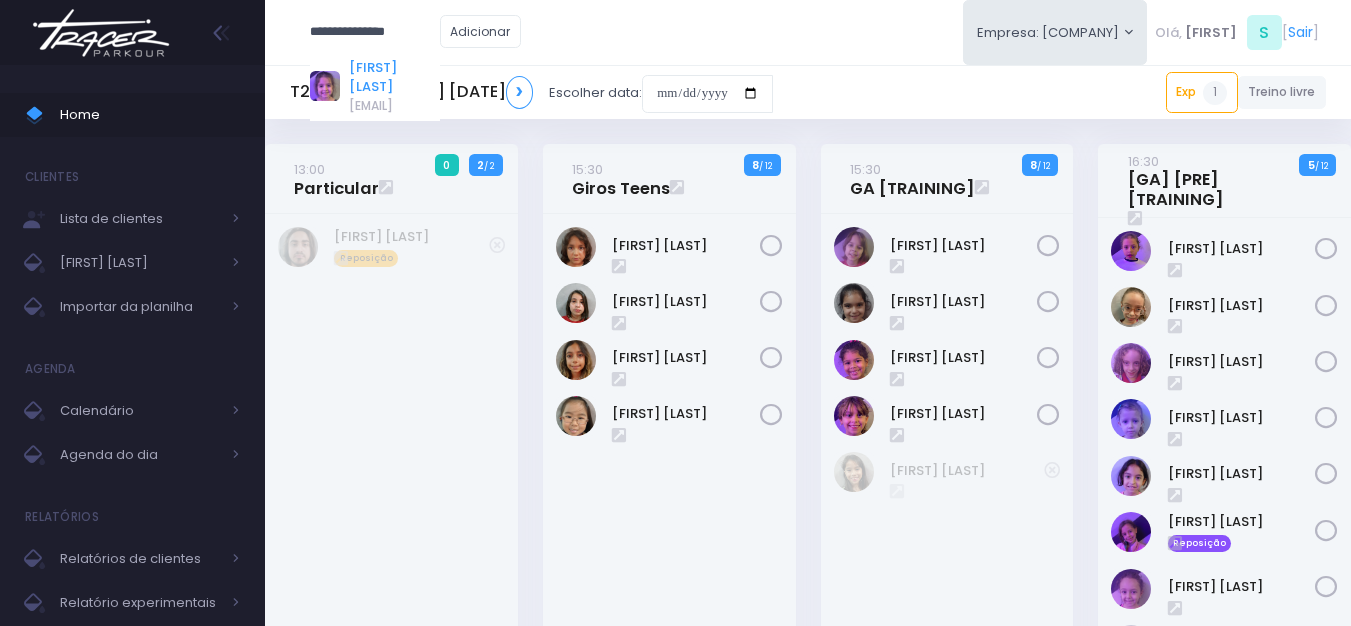 click on "[FIRST] [LAST]" at bounding box center [394, 77] 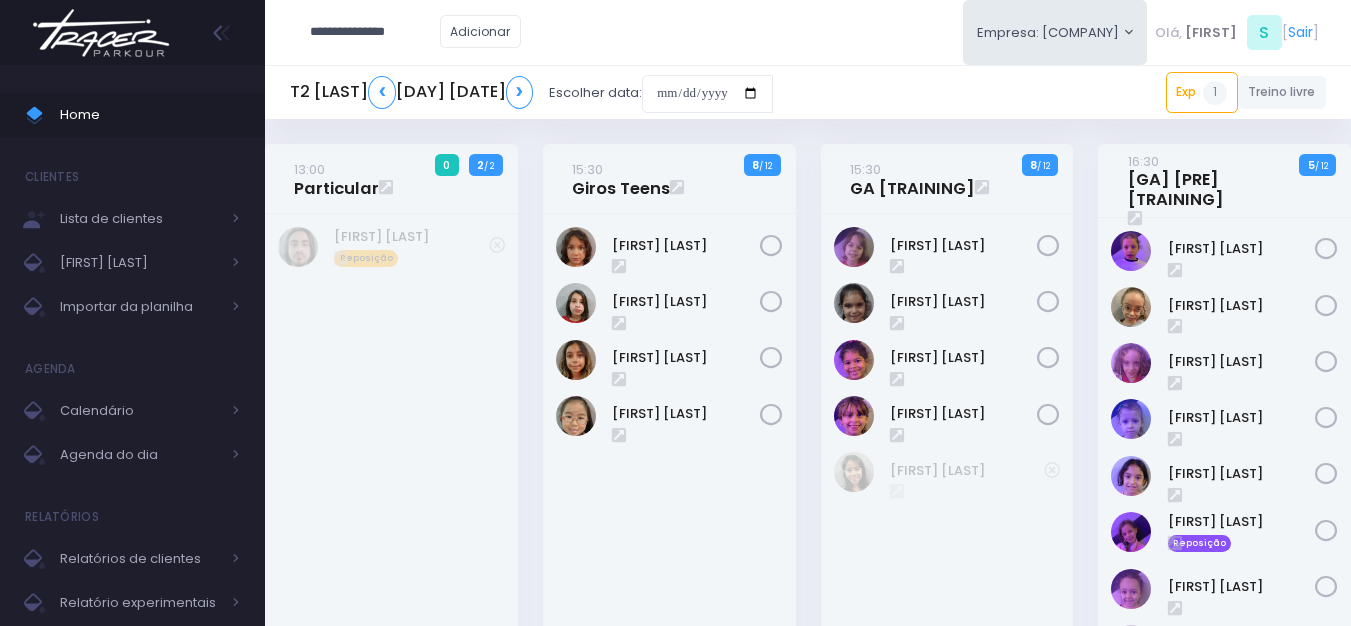type on "**********" 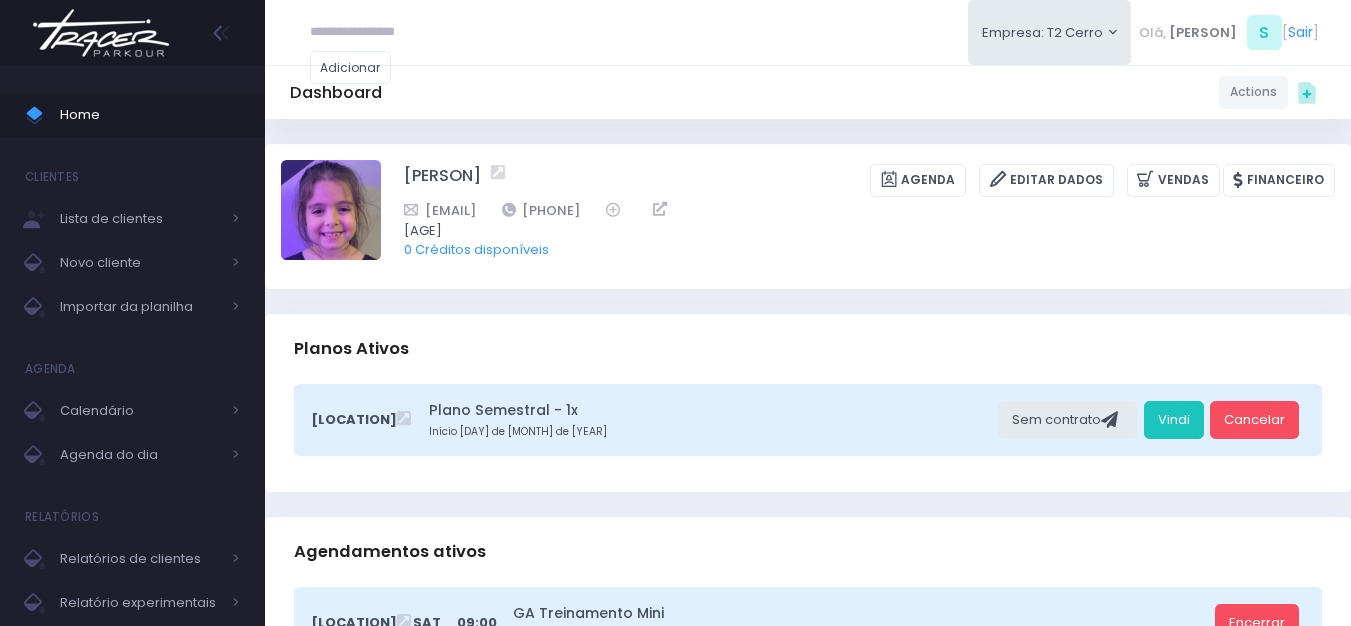 scroll, scrollTop: 0, scrollLeft: 0, axis: both 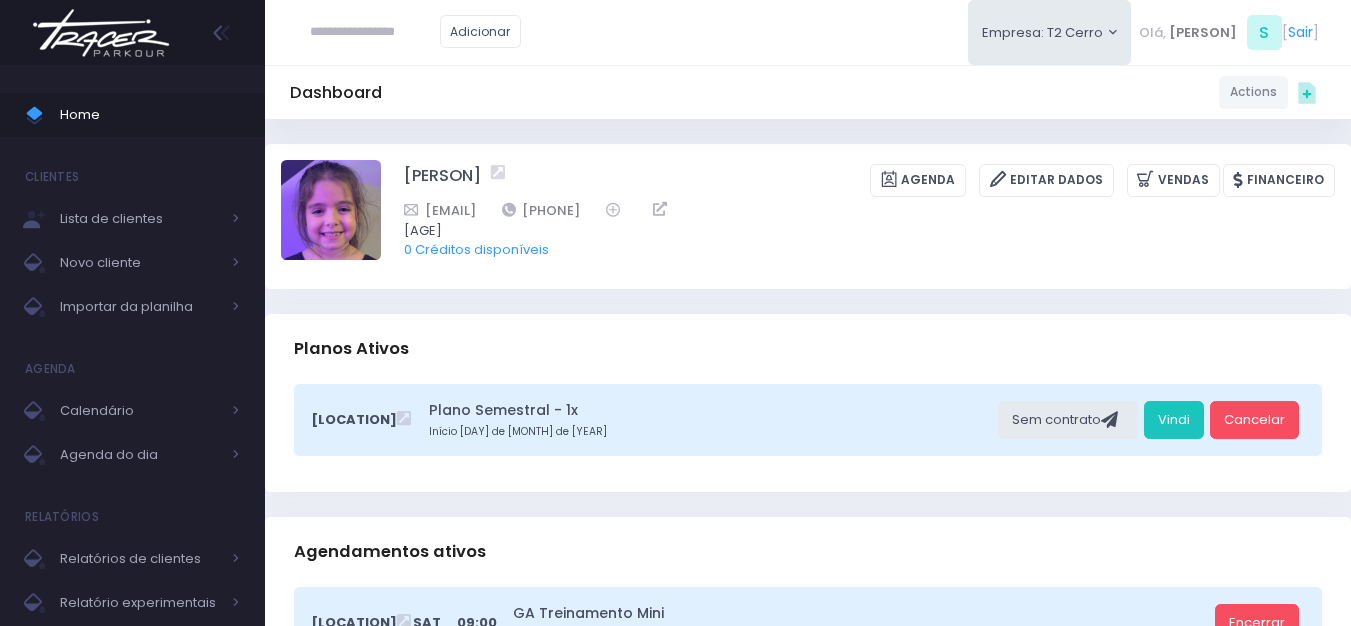click on "Melissa Minotti
Agenda
Editar Dados
Vendas
Financeiro
6 Anos" at bounding box center [808, 216] 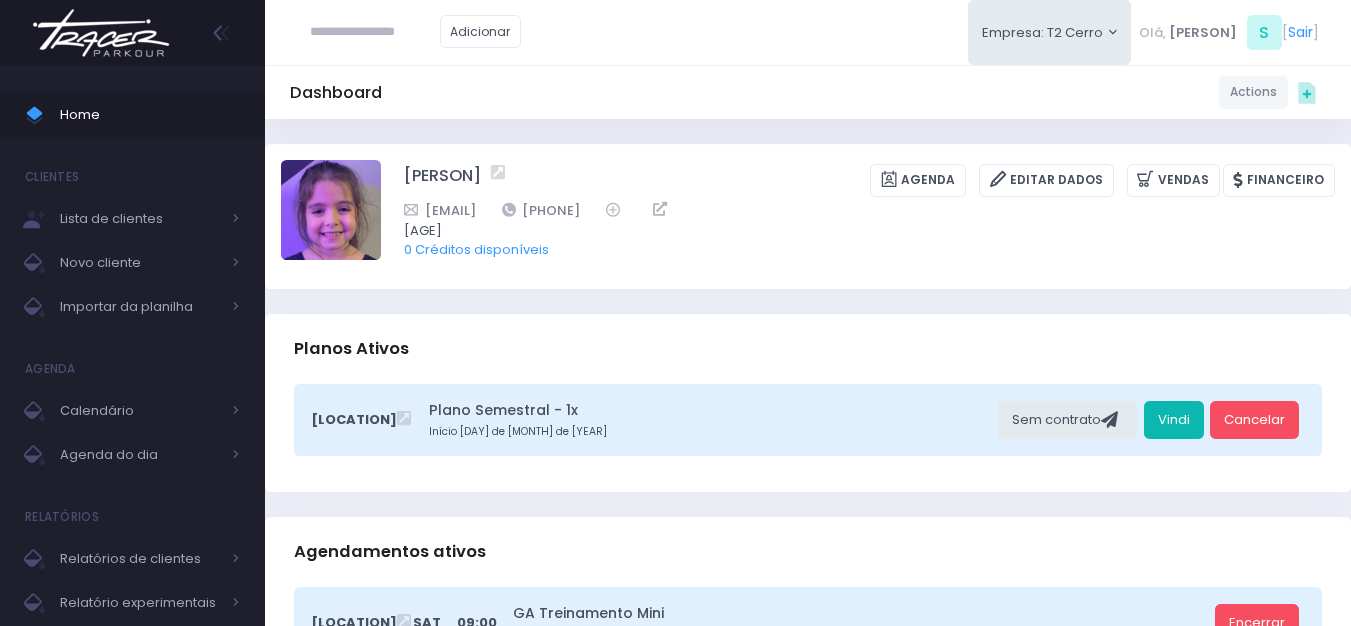 click on "Vindi" at bounding box center [1174, 420] 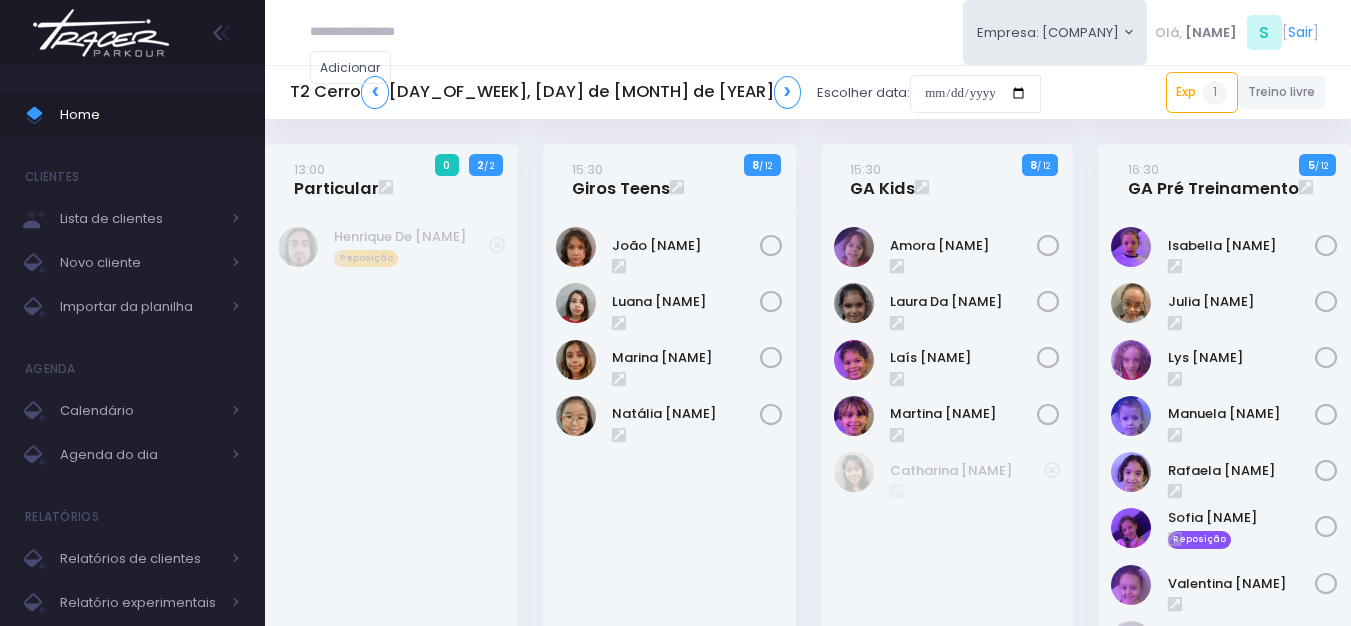 scroll, scrollTop: 0, scrollLeft: 0, axis: both 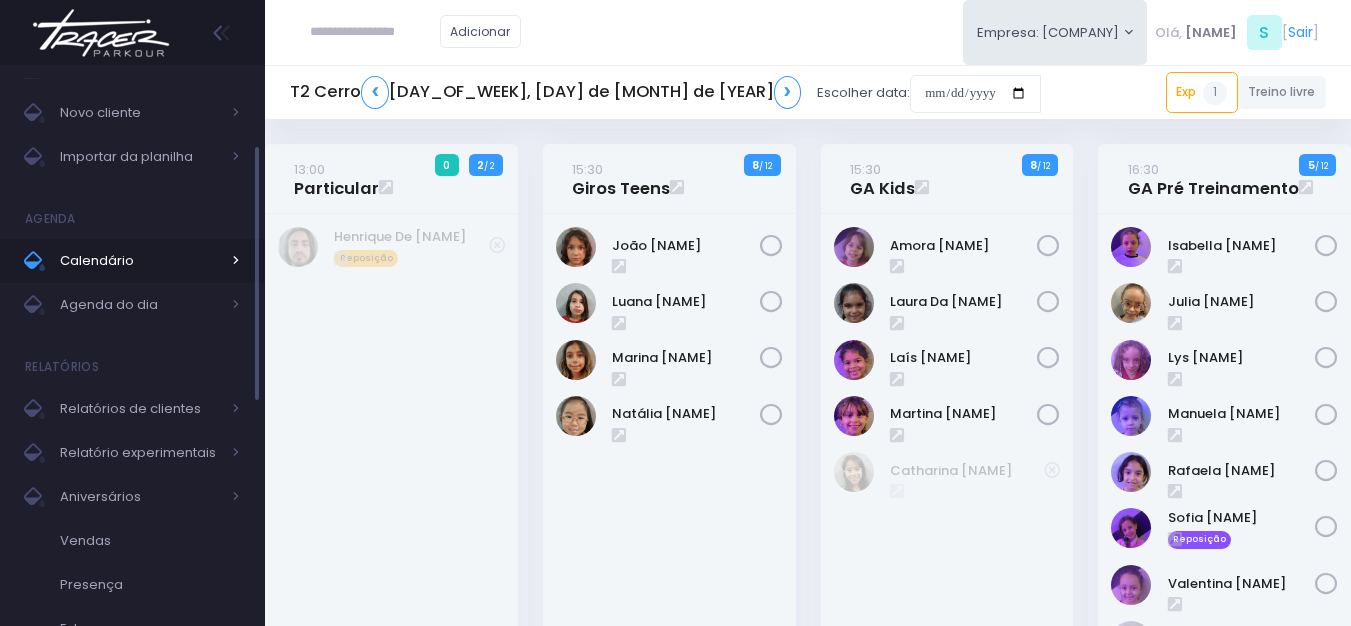 click on "Calendário" at bounding box center (140, 261) 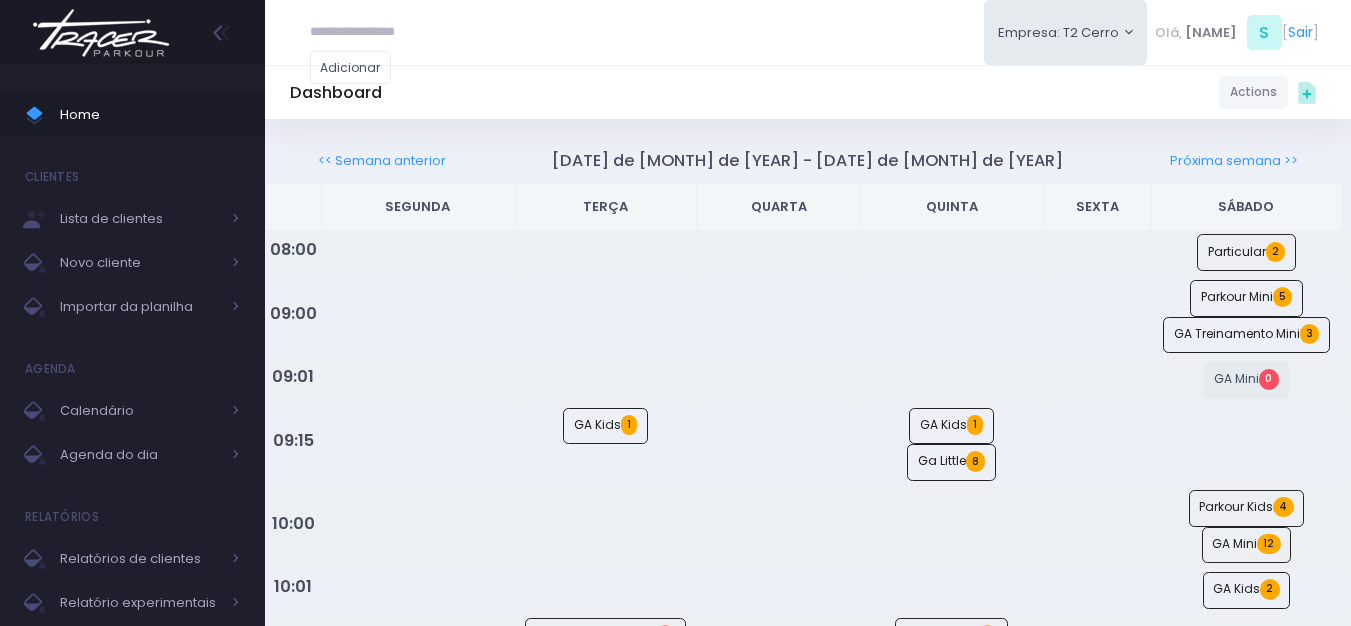 scroll, scrollTop: 0, scrollLeft: 0, axis: both 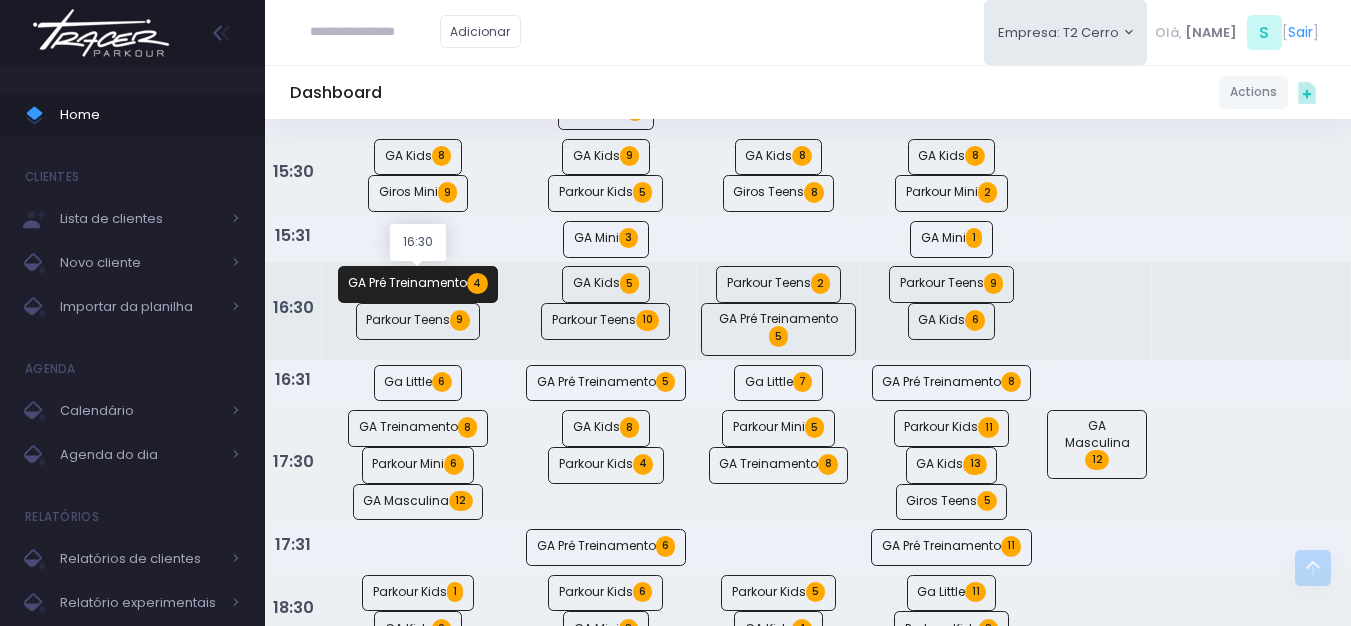 click on "GA Pré Treinamento  4" at bounding box center [418, 284] 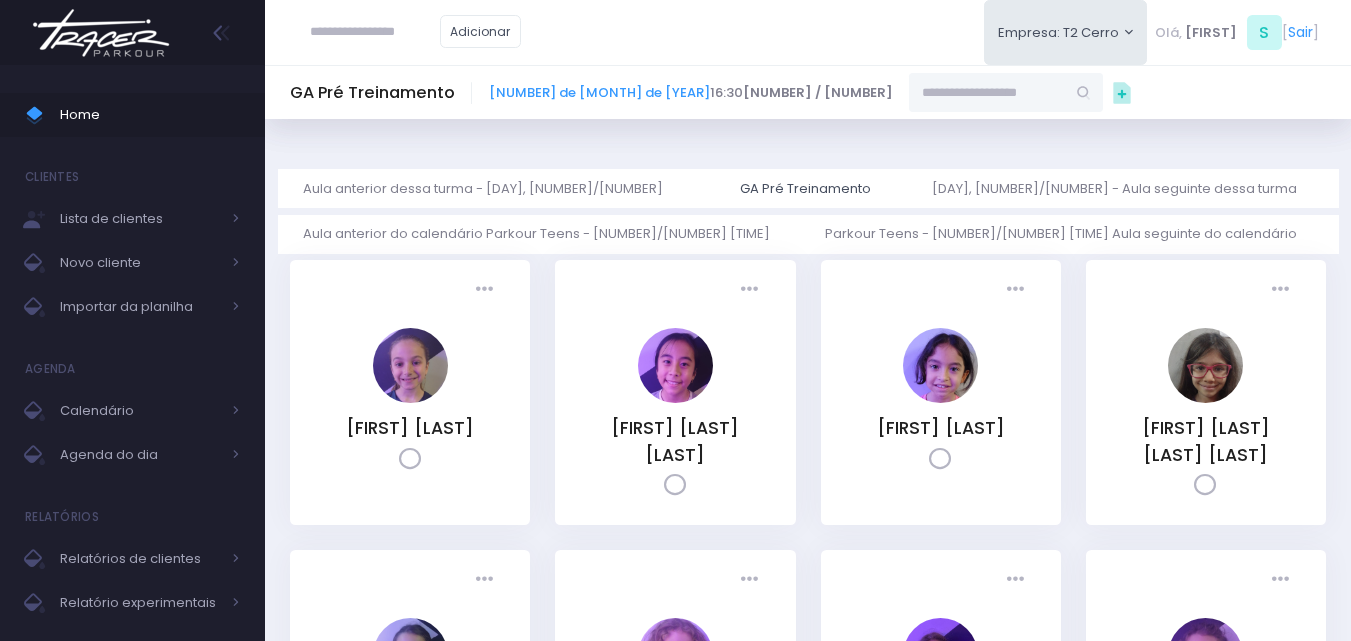 scroll, scrollTop: 0, scrollLeft: 0, axis: both 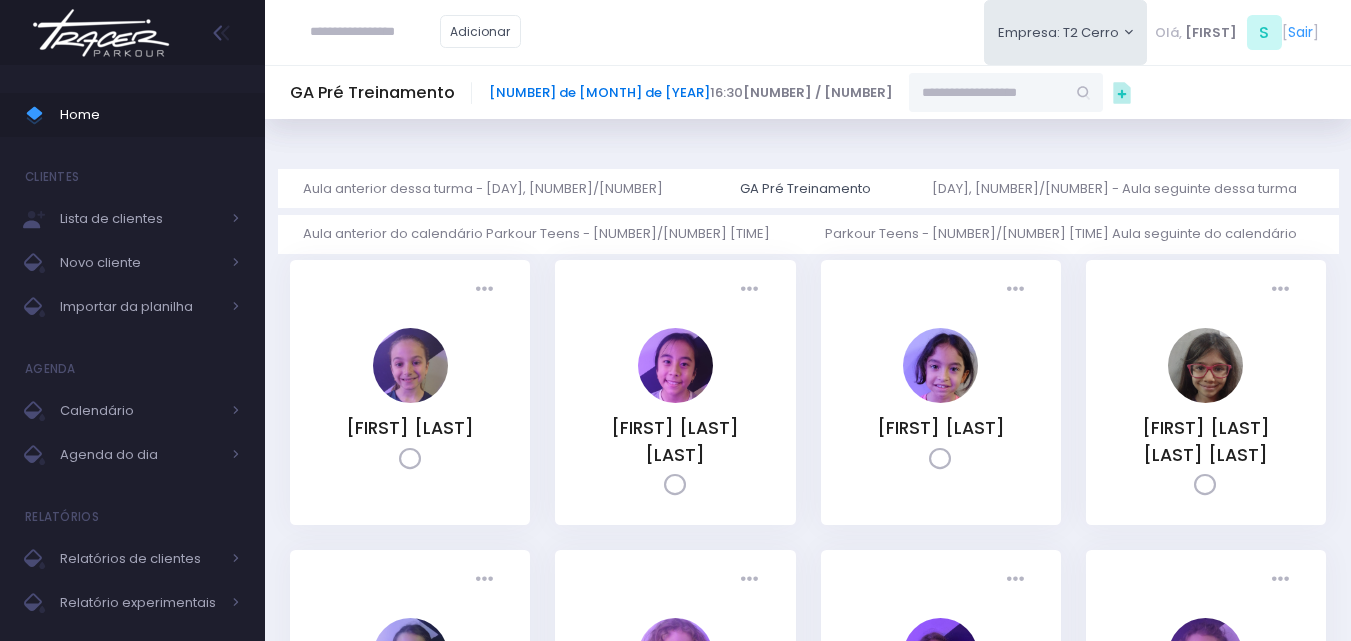 click on "[NUMBER] de [MONTH] de [YEAR]" at bounding box center (599, 92) 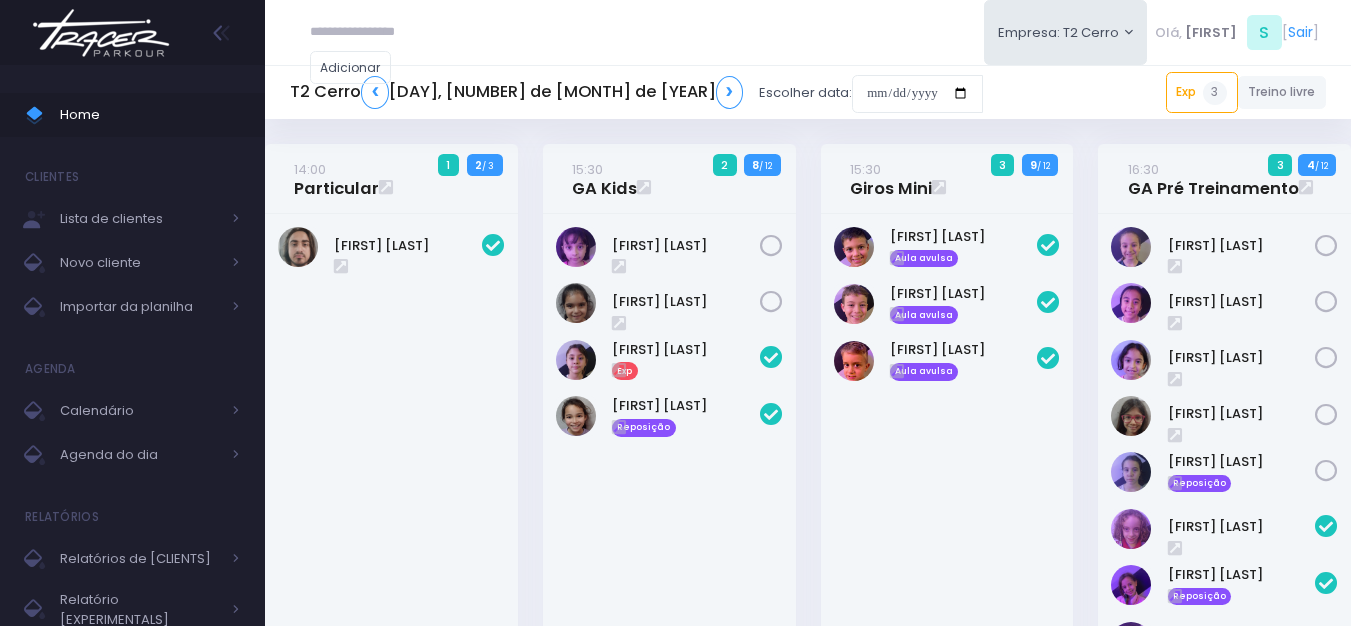 scroll, scrollTop: 0, scrollLeft: 0, axis: both 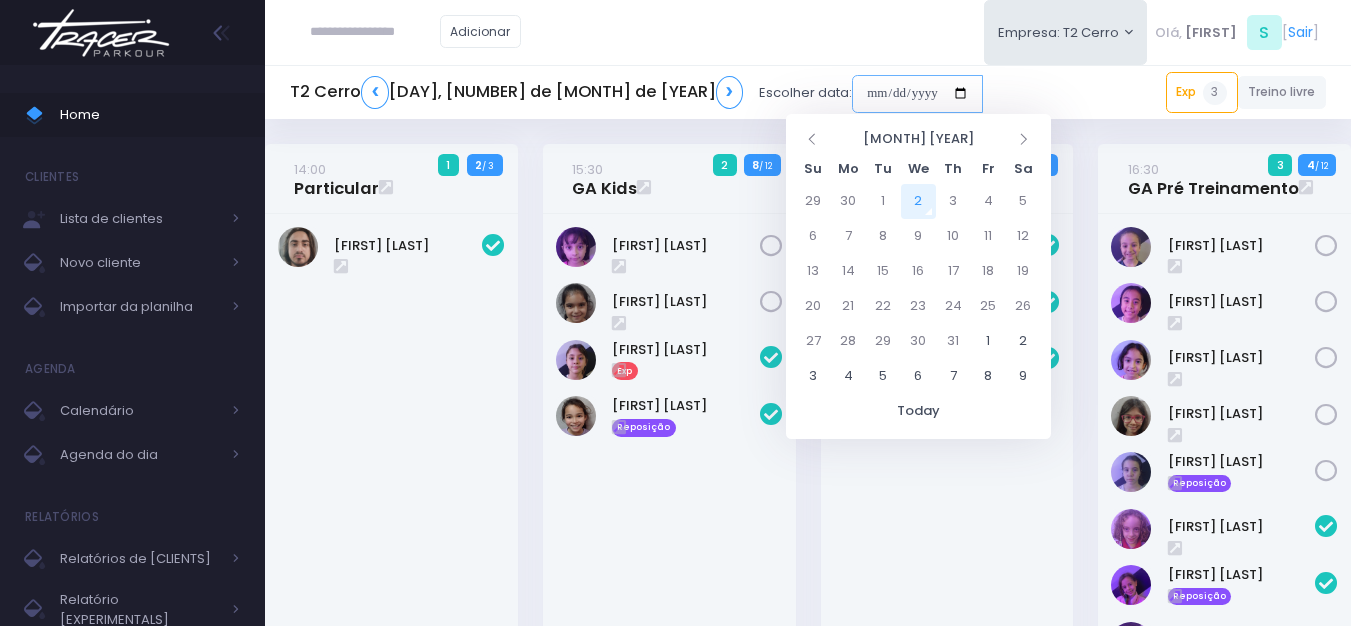 click at bounding box center [917, 94] 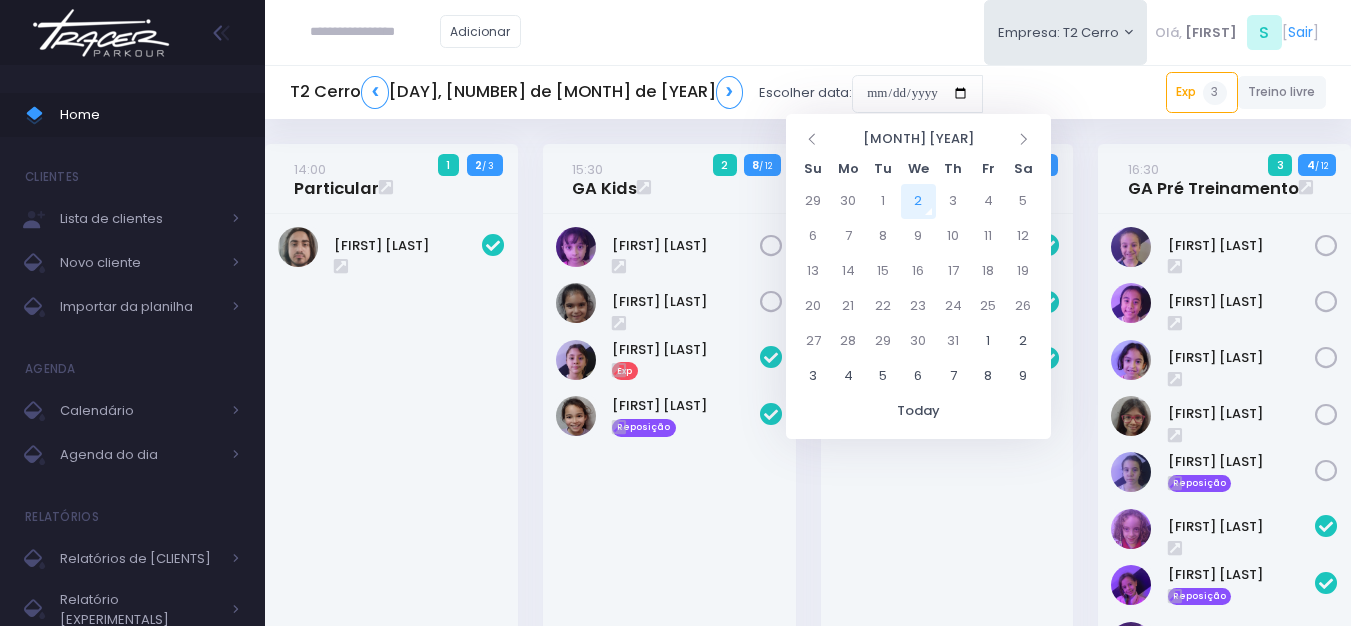 click on "2" at bounding box center [918, 201] 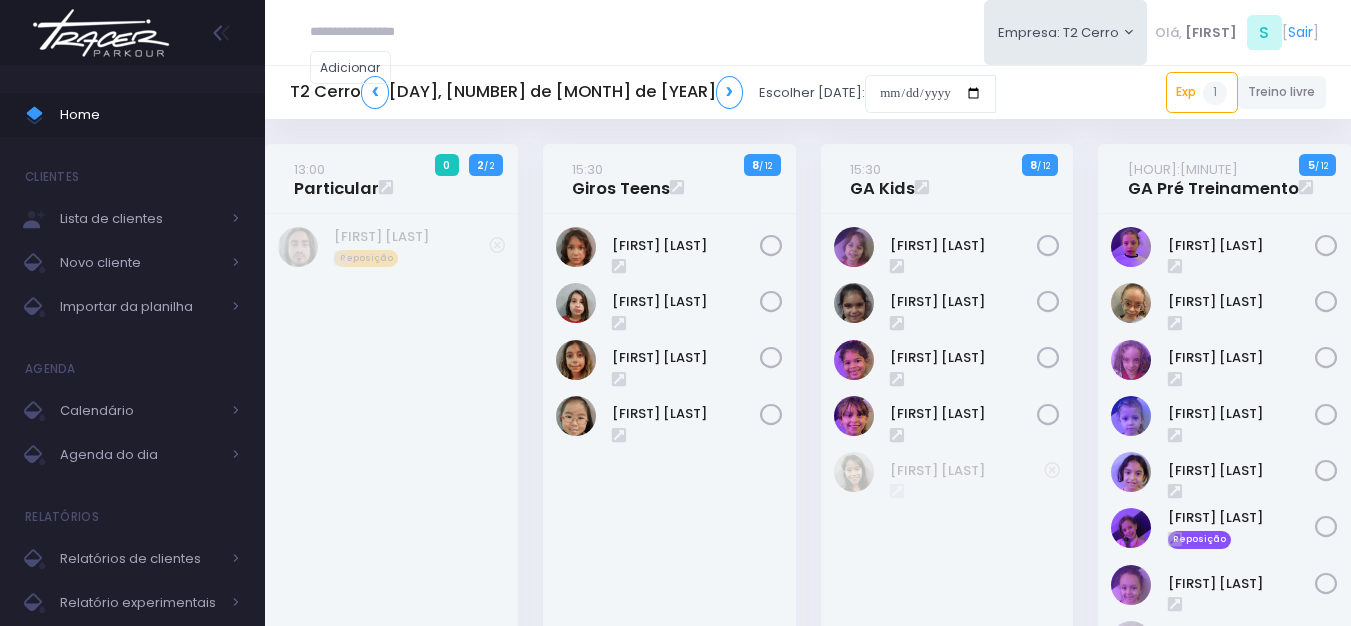 scroll, scrollTop: 0, scrollLeft: 0, axis: both 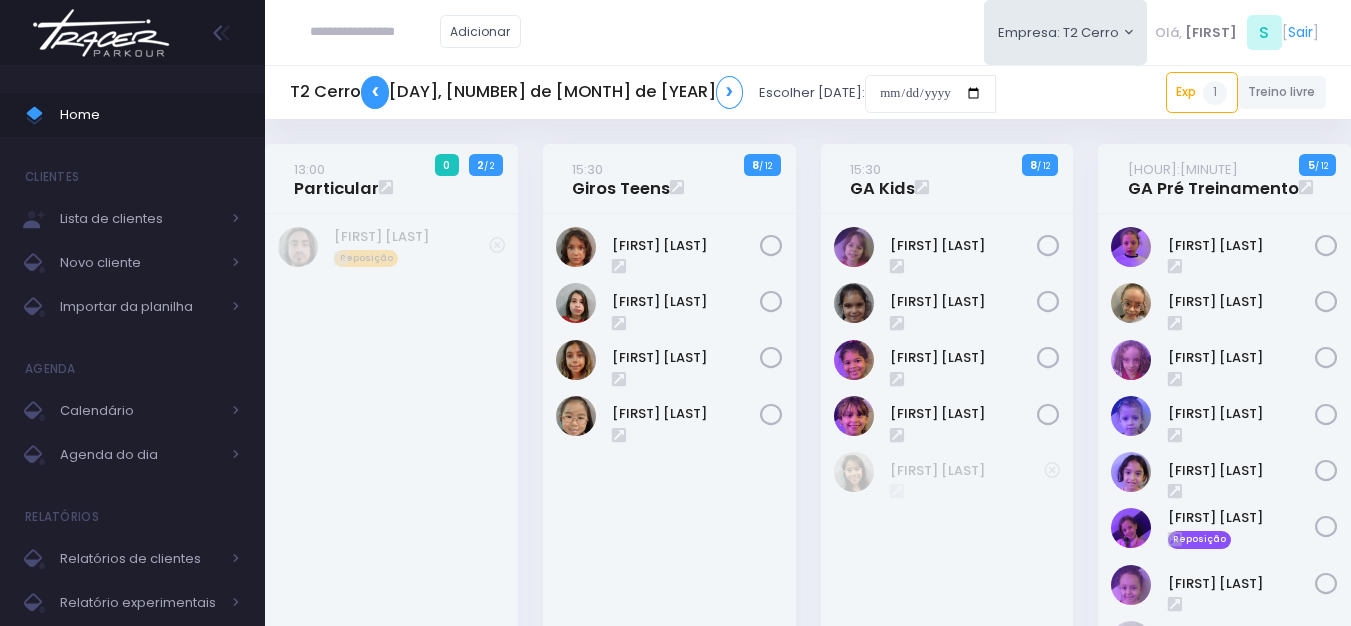 click on "❮" at bounding box center [375, 92] 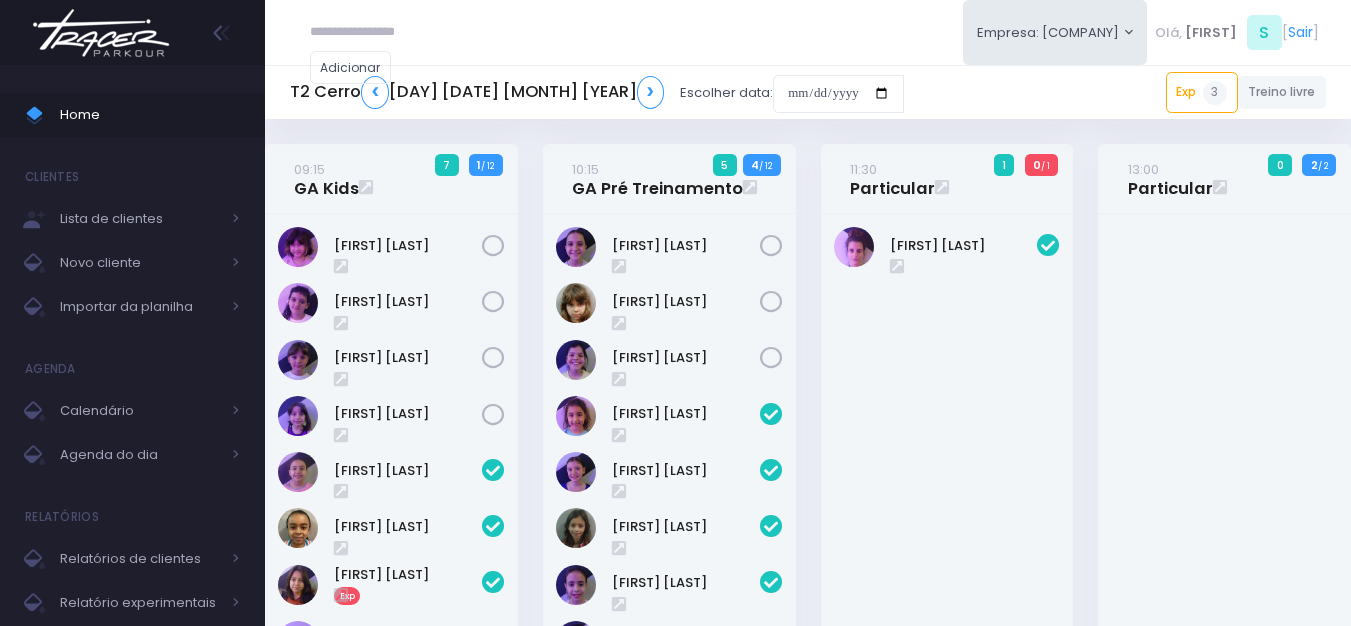scroll, scrollTop: 0, scrollLeft: 0, axis: both 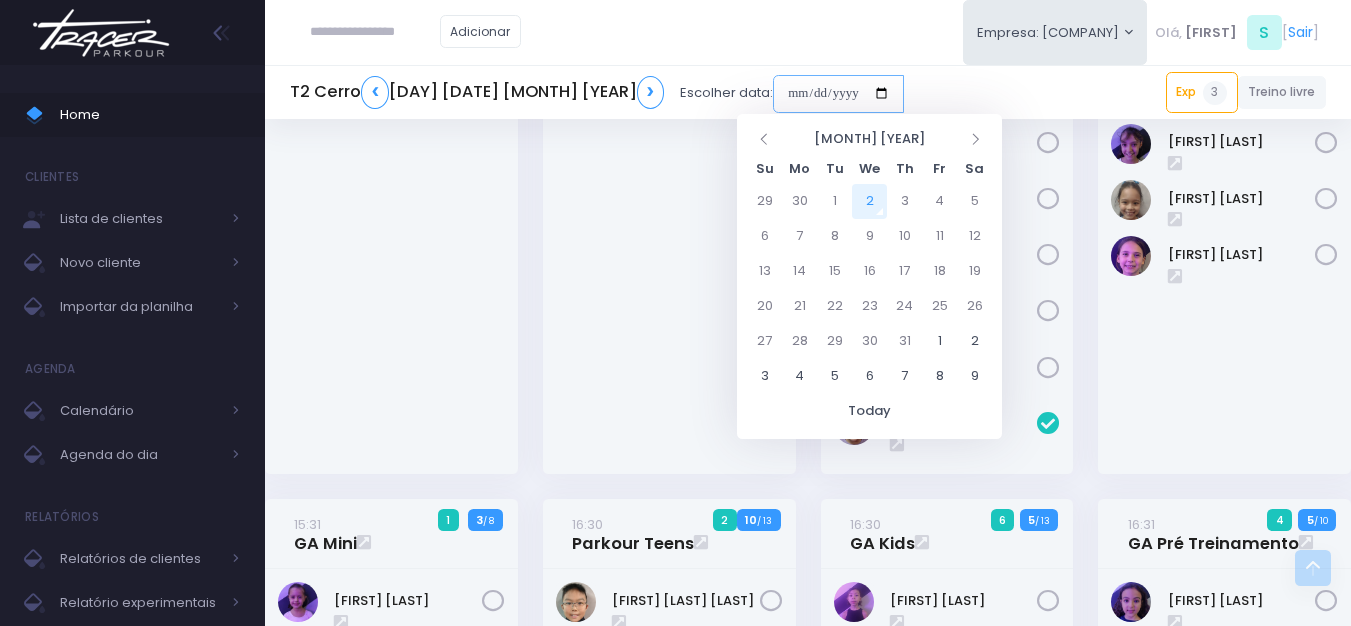 click at bounding box center [838, 94] 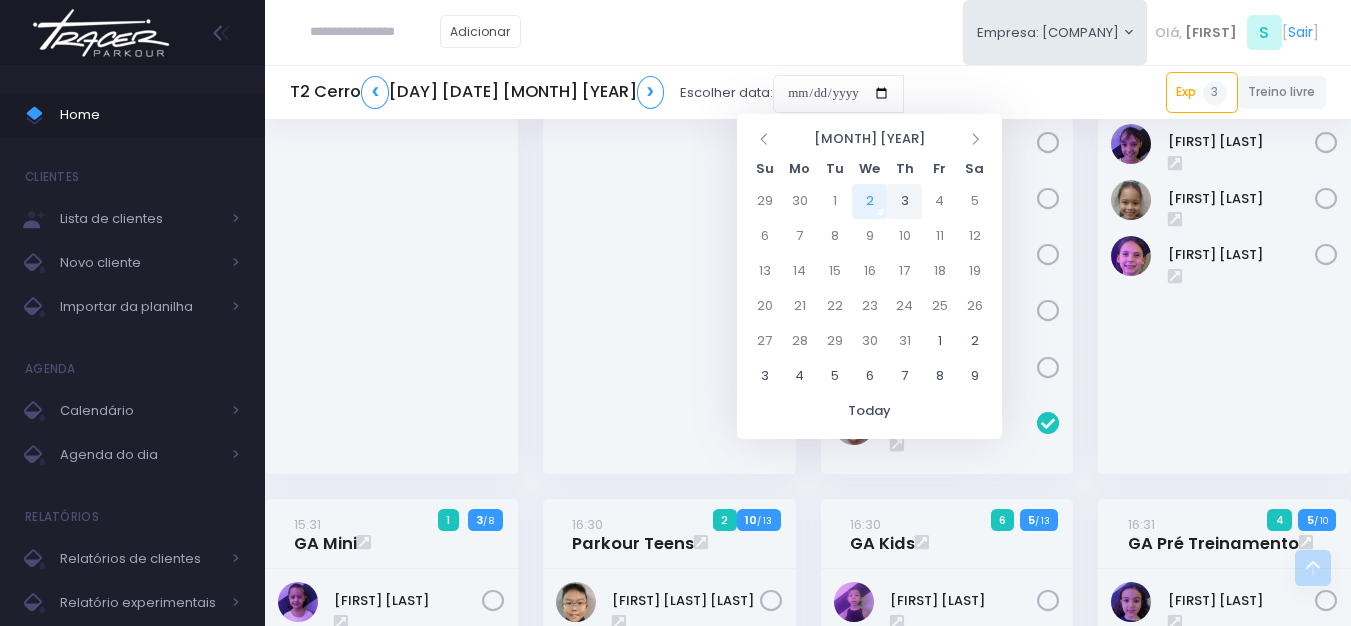 click on "3" at bounding box center [904, 201] 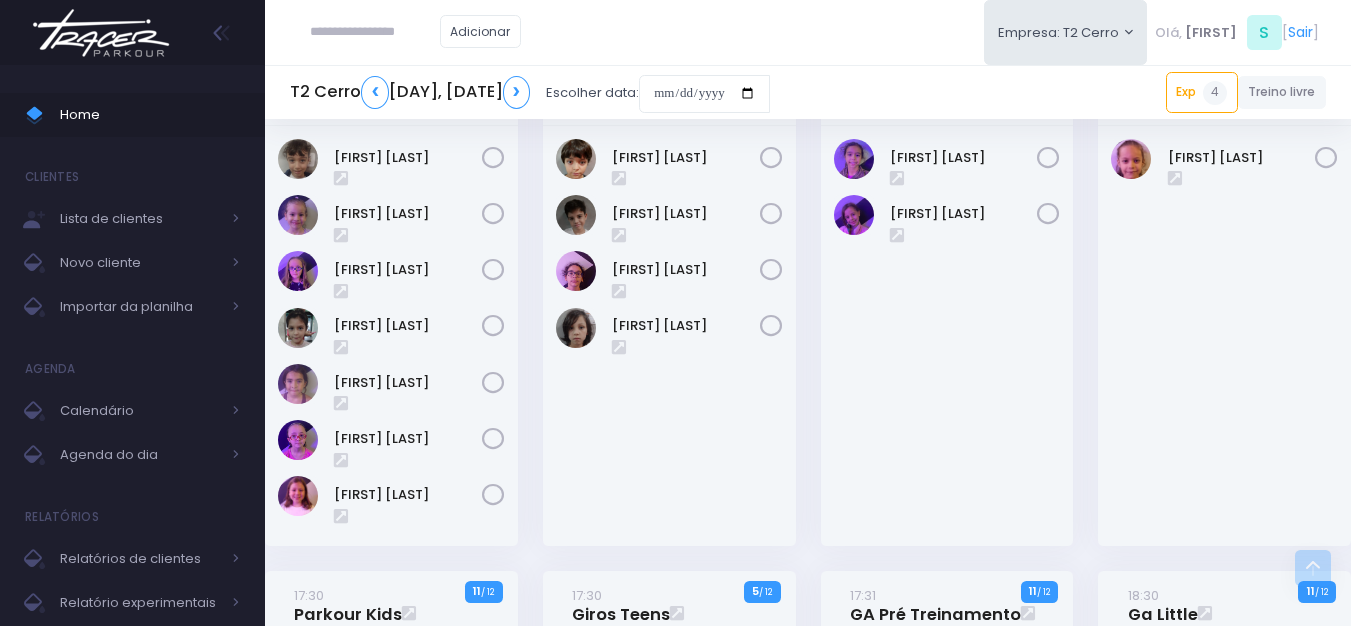 scroll, scrollTop: 1300, scrollLeft: 0, axis: vertical 